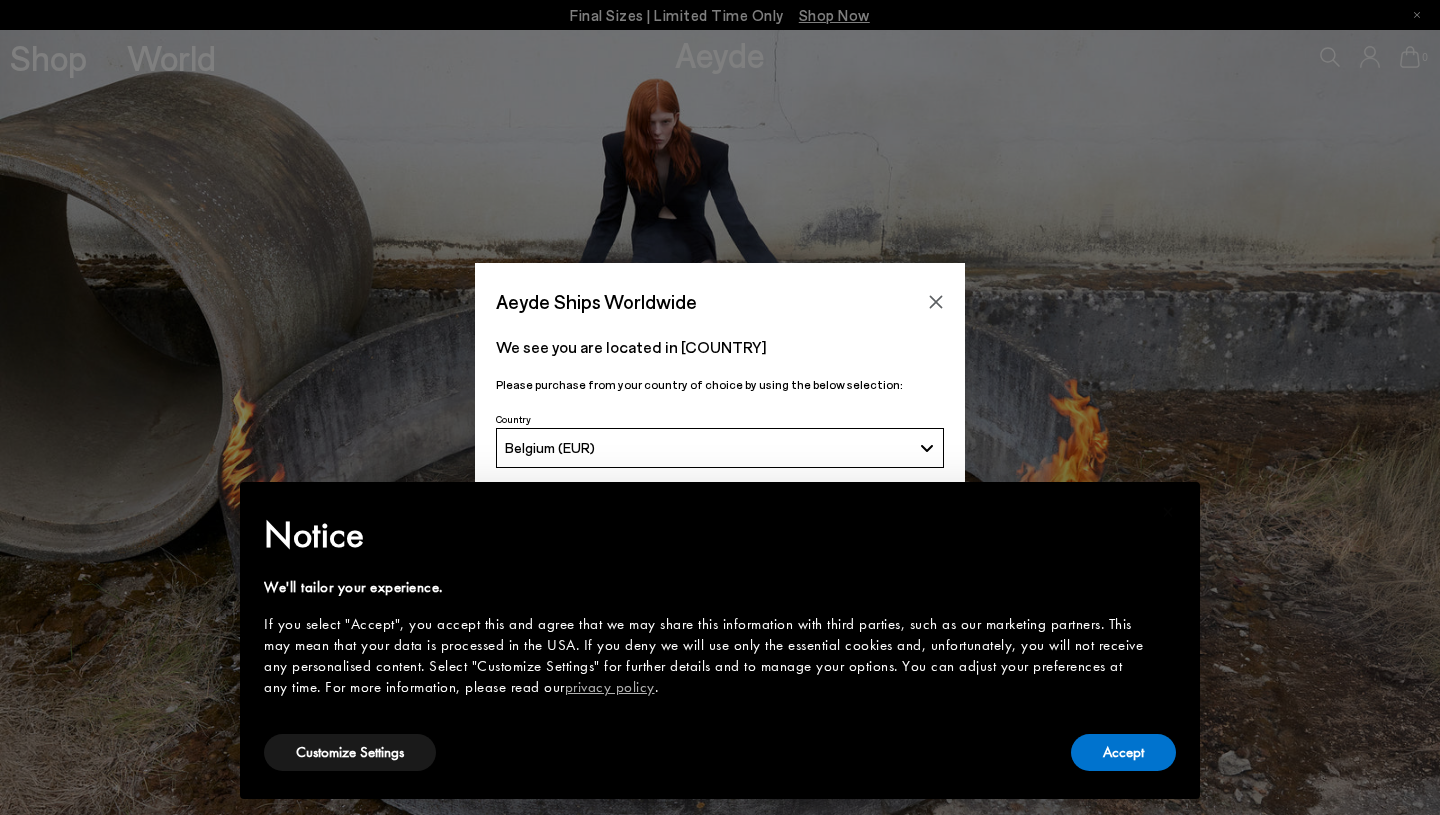 scroll, scrollTop: 0, scrollLeft: 0, axis: both 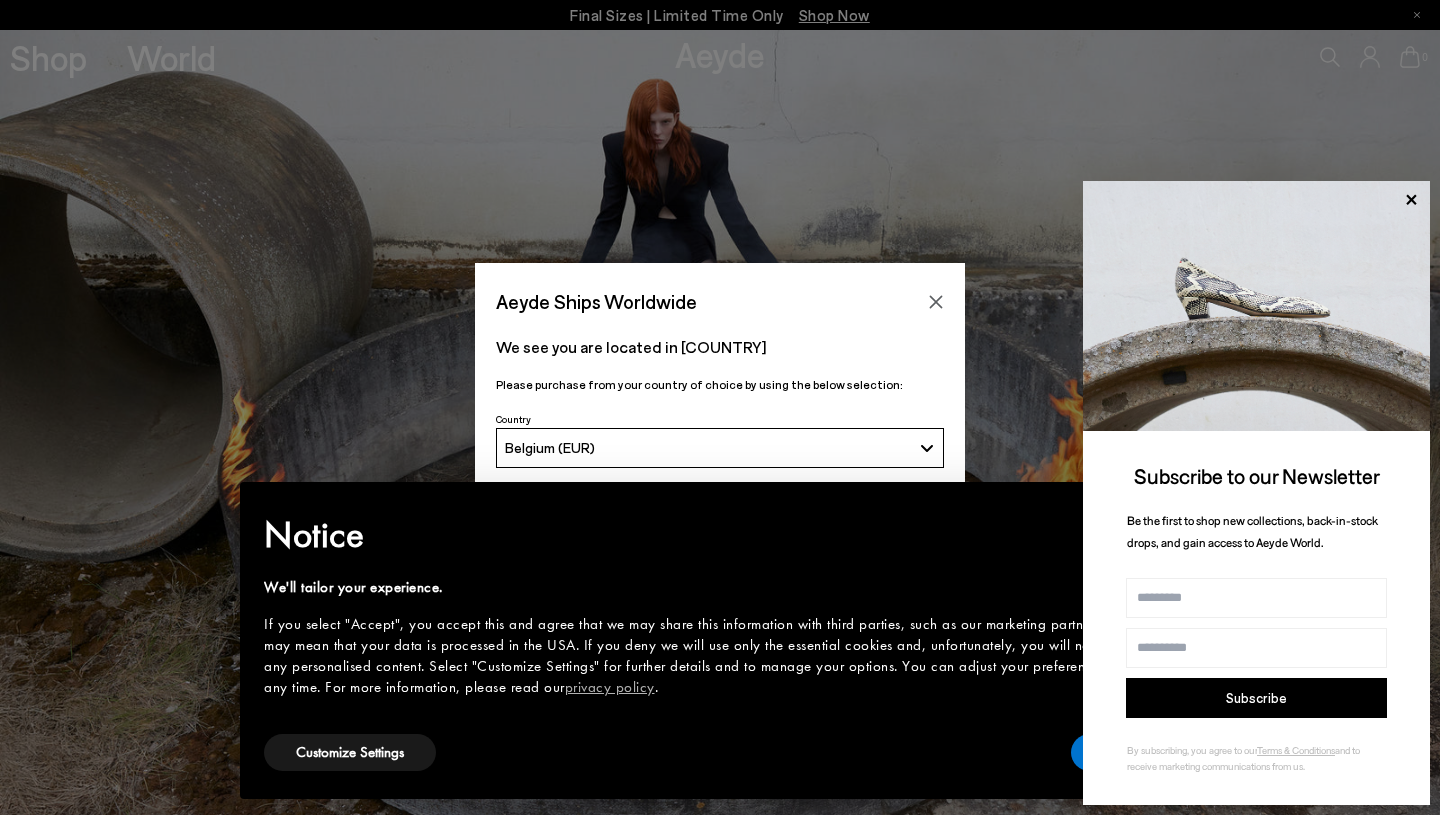 type 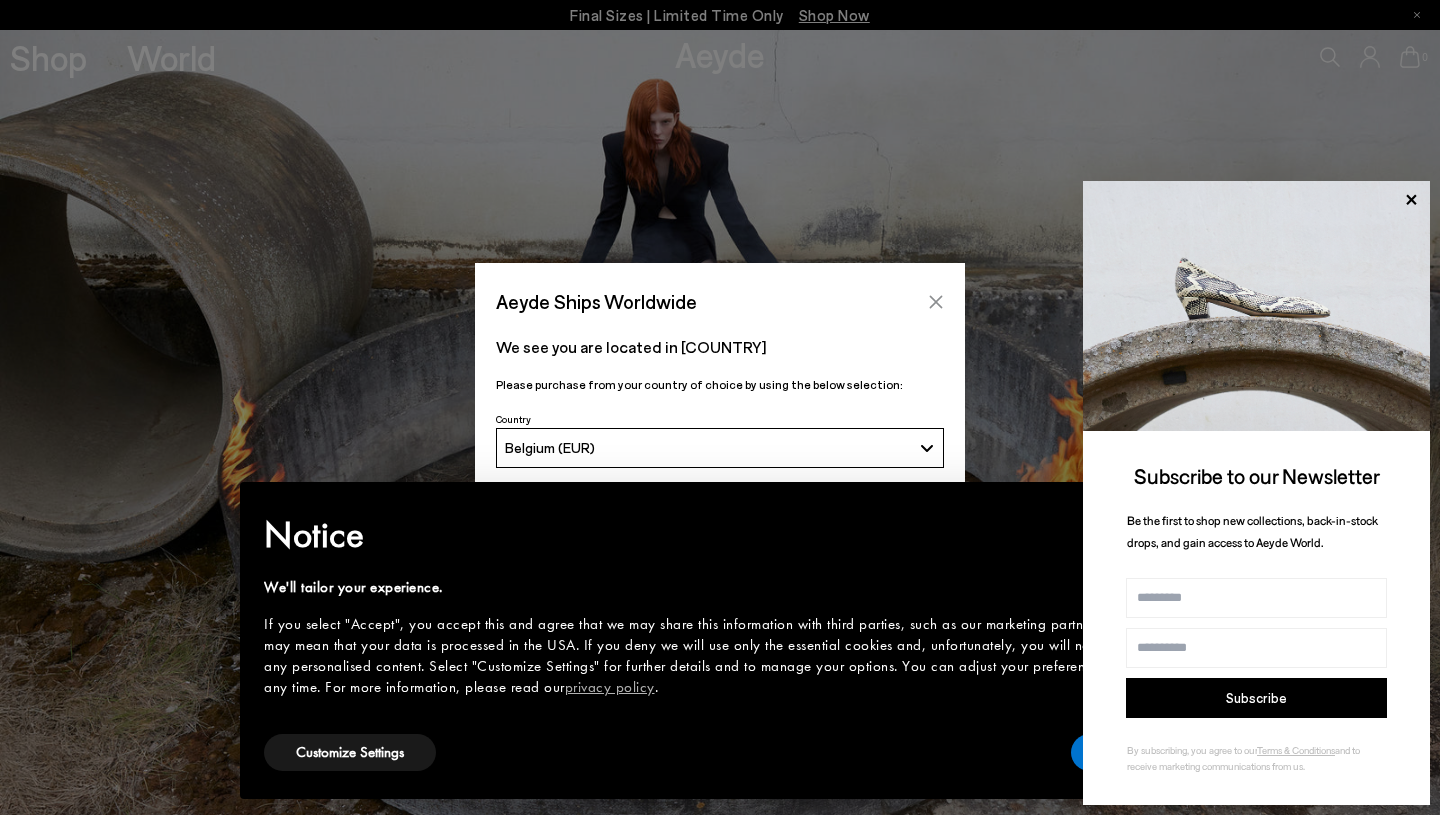 click 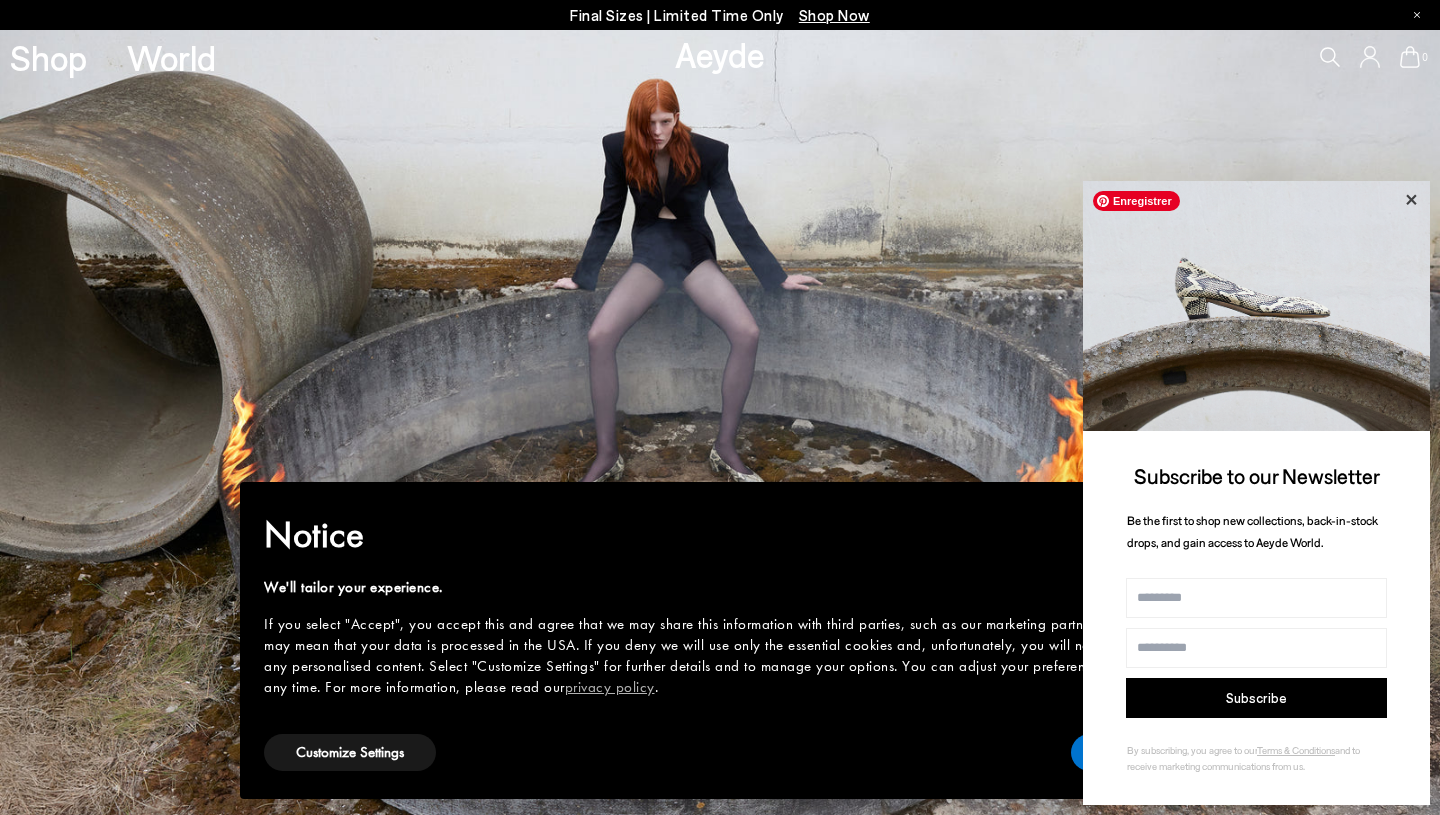 click 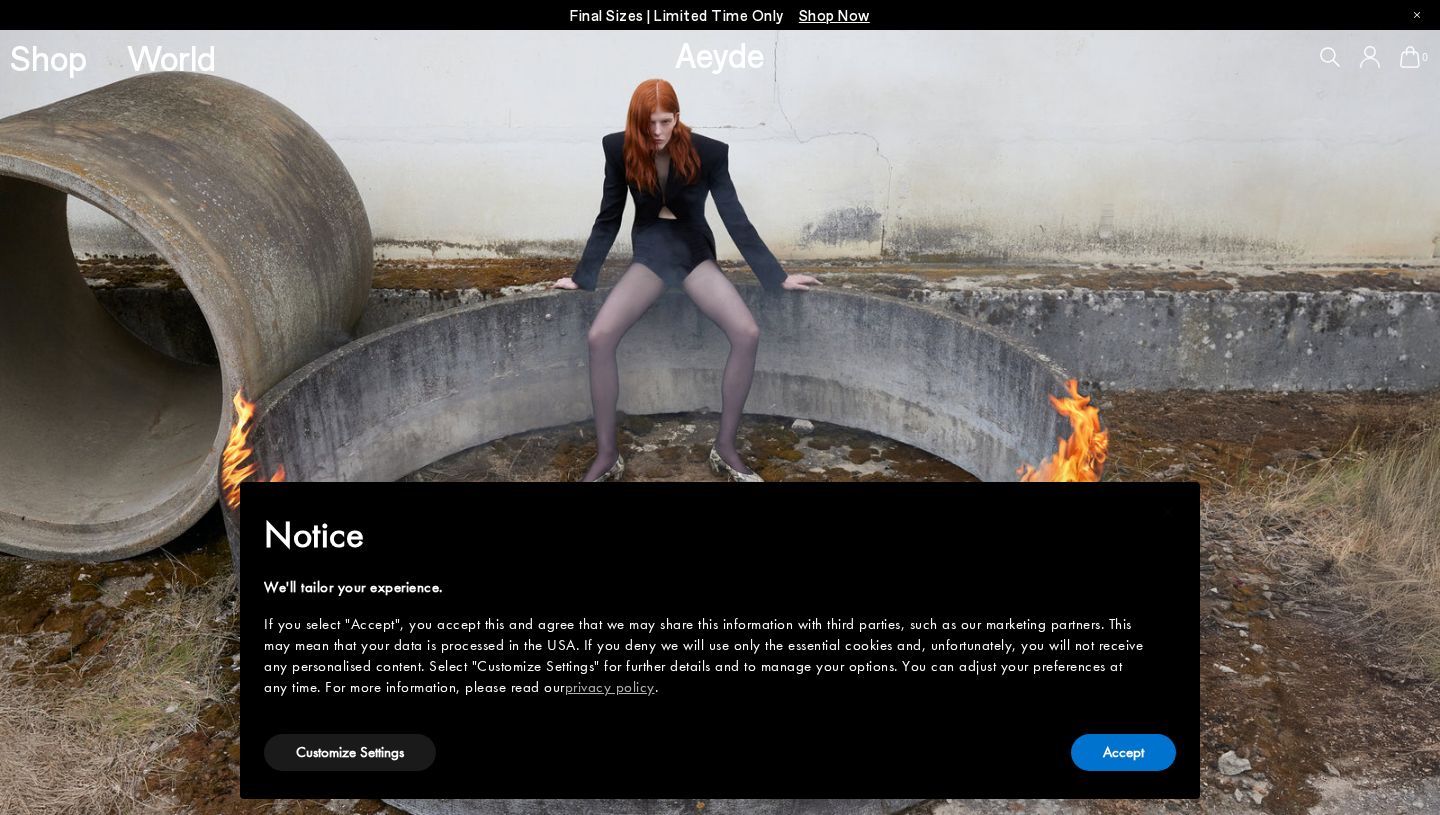 click on "Customize Settings" at bounding box center [350, 752] 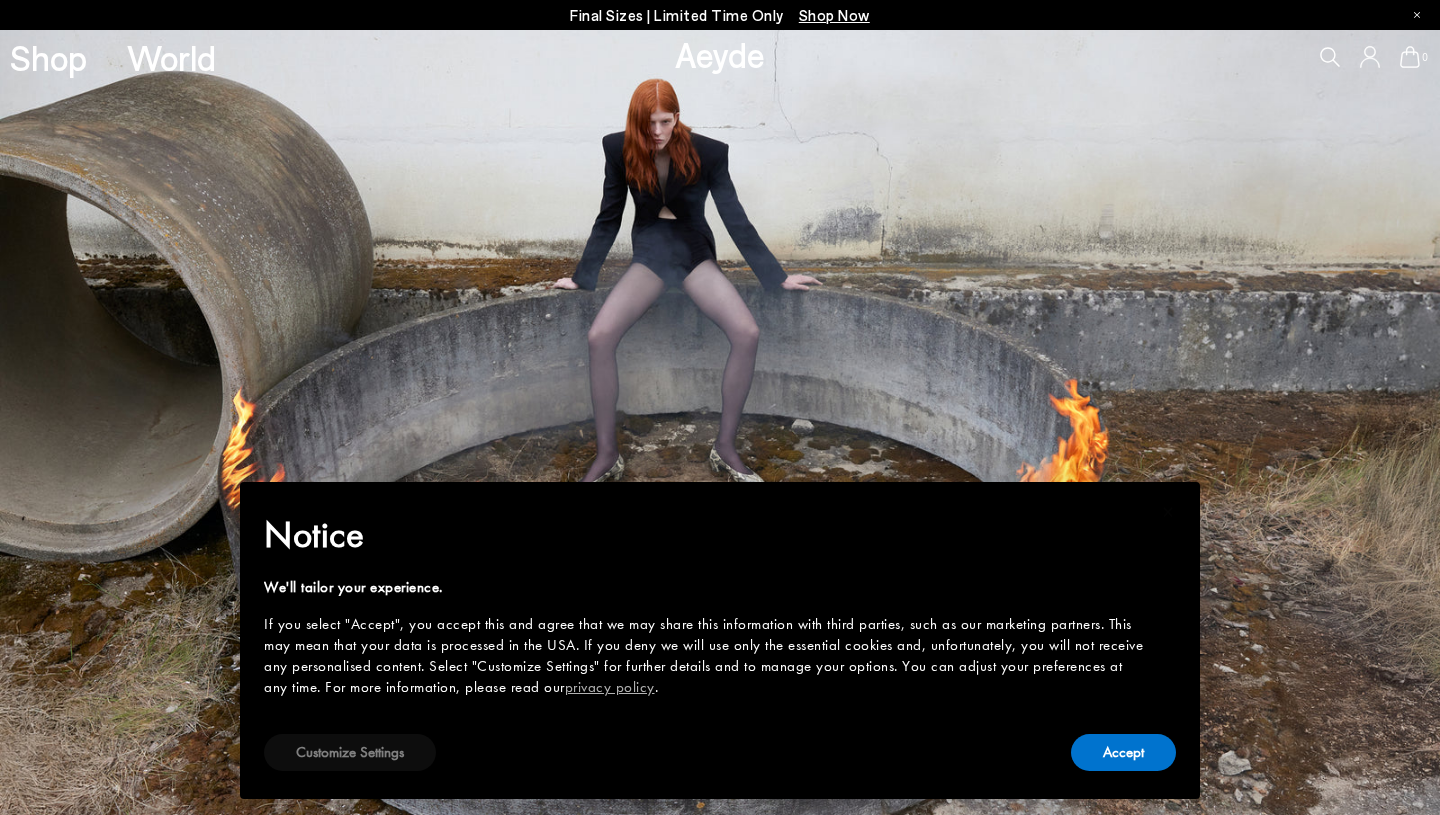 click on "Customize Settings" at bounding box center (350, 752) 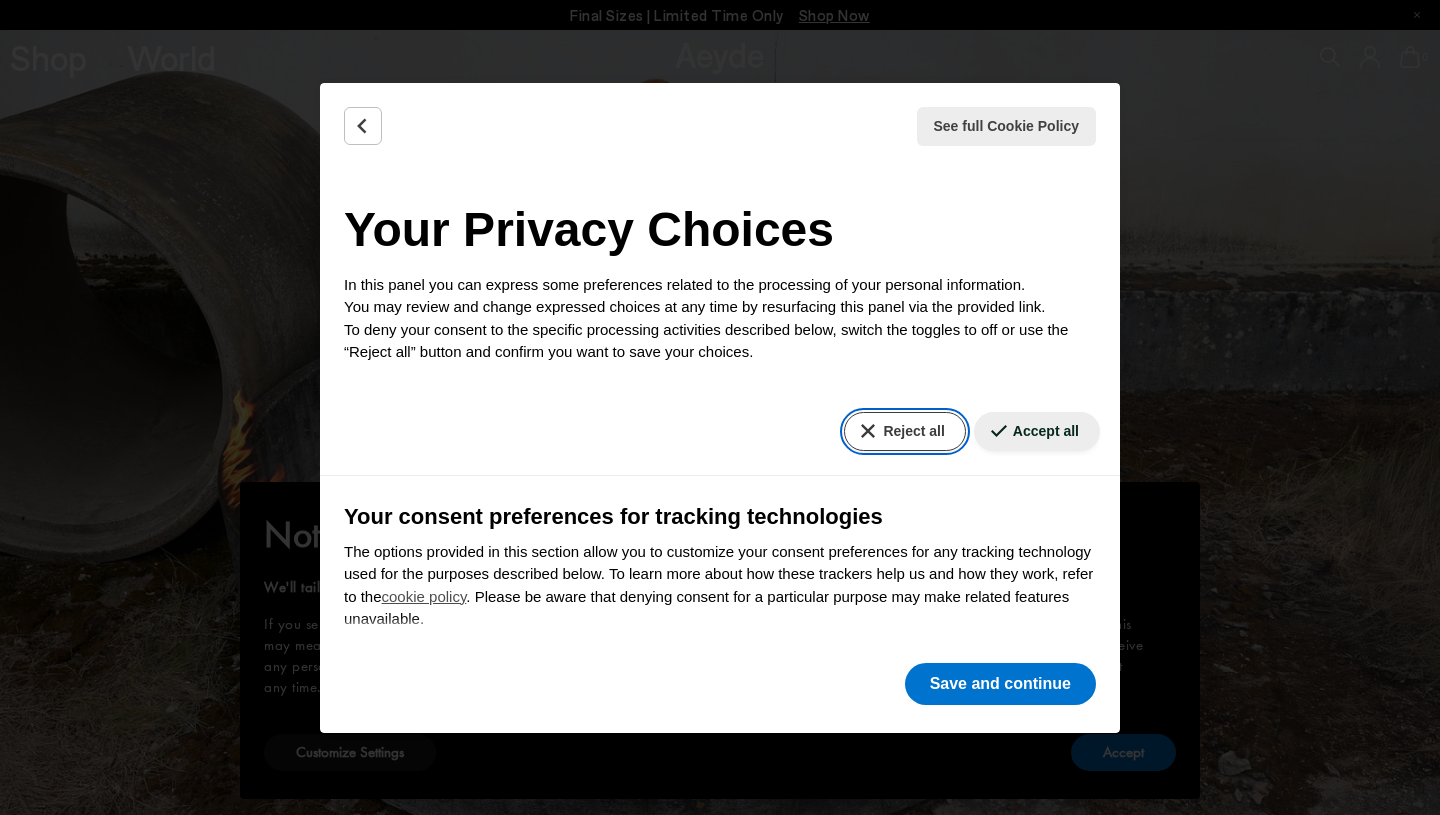 click on "Reject all" at bounding box center (904, 431) 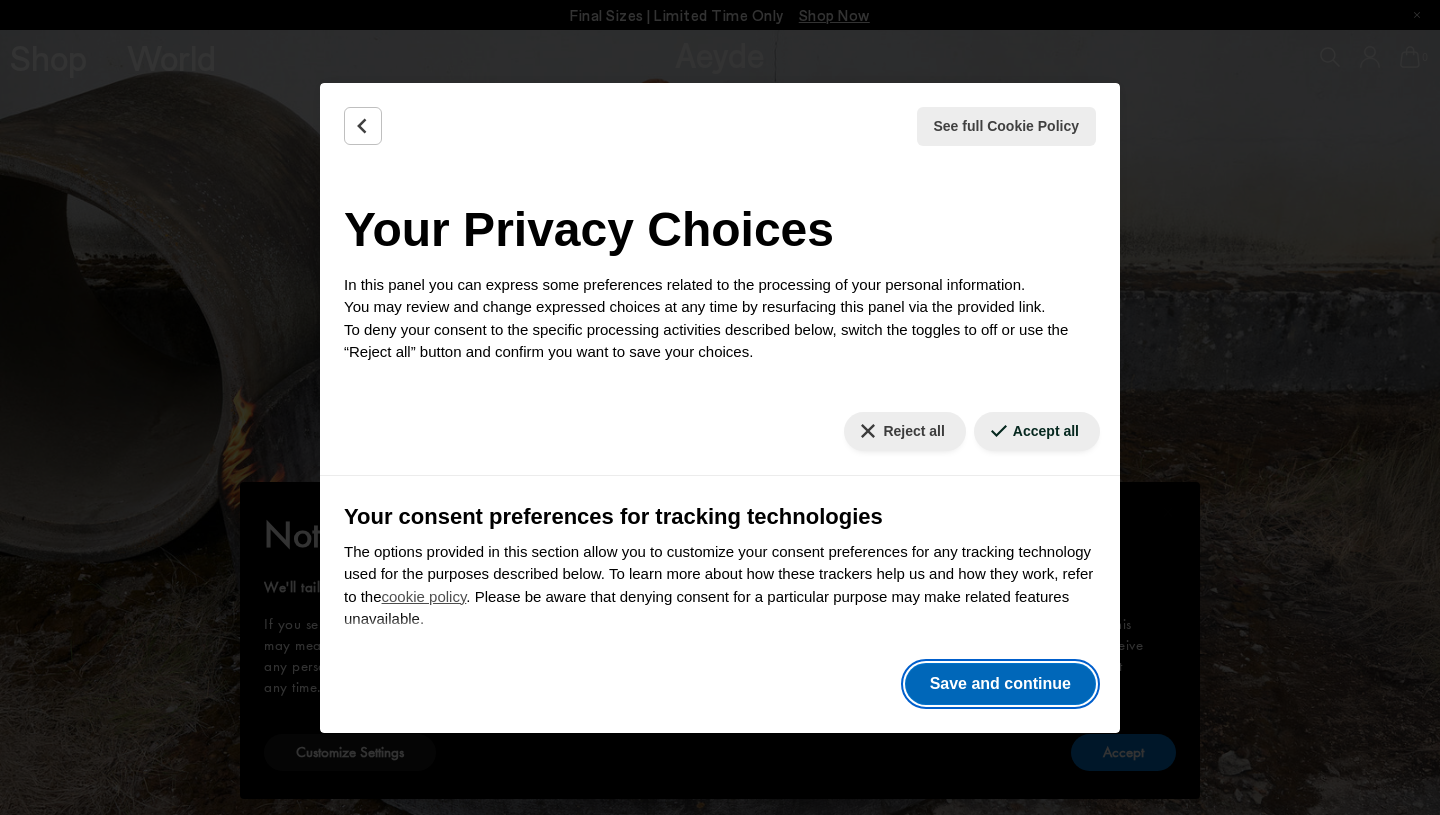 click on "Save and continue" at bounding box center (1000, 684) 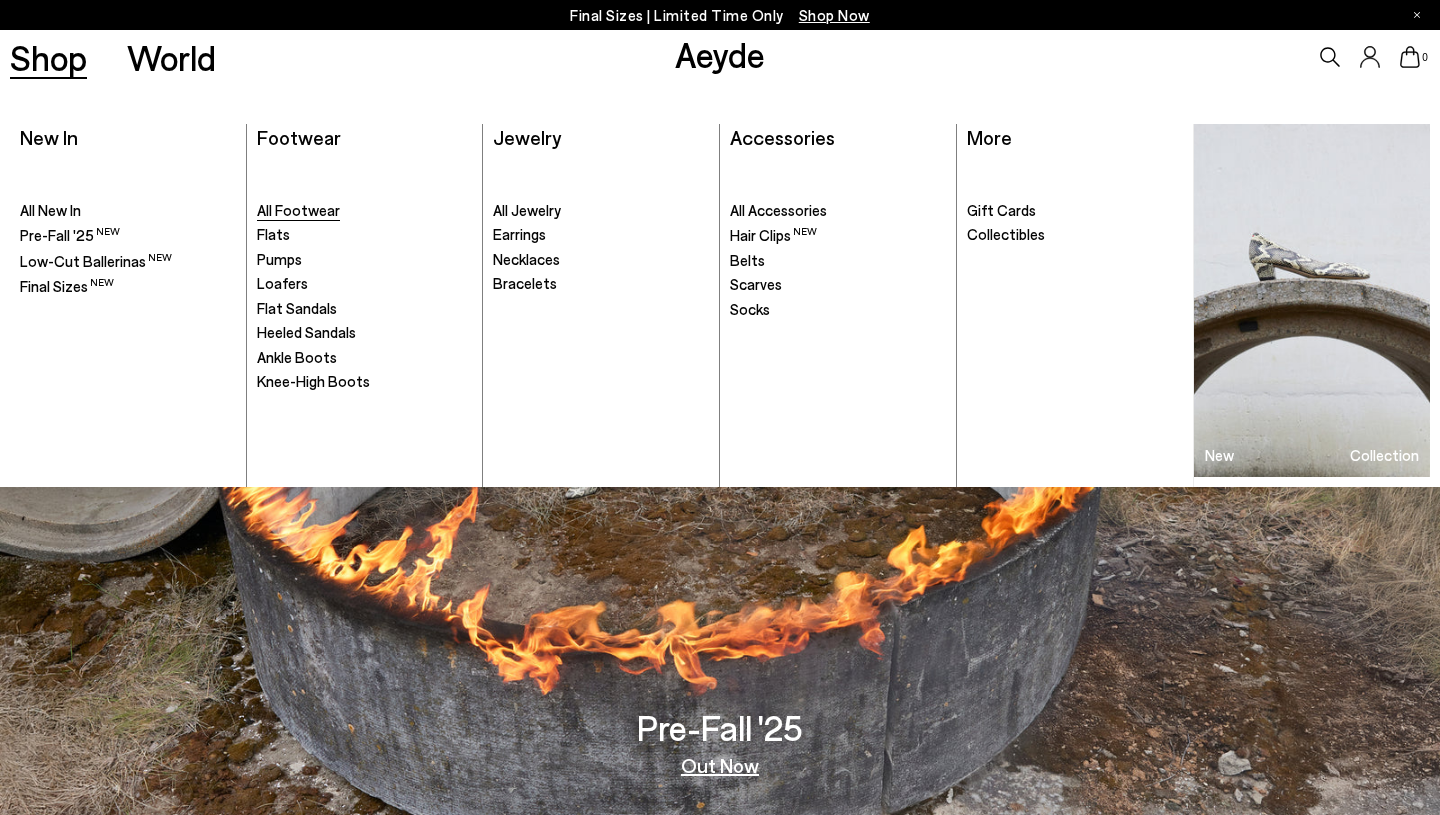 click on "All Footwear" at bounding box center (365, 211) 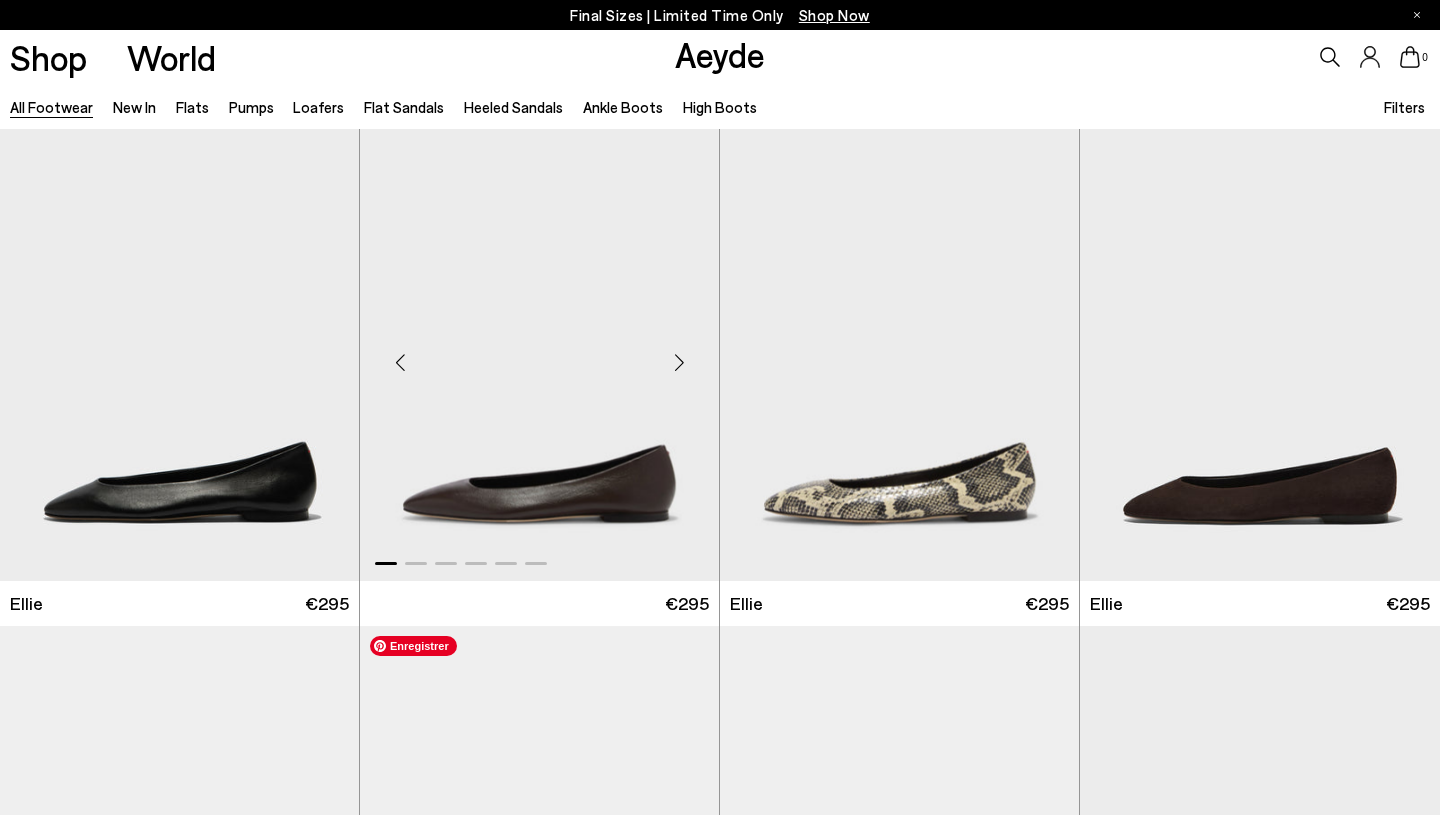 scroll, scrollTop: 608, scrollLeft: 0, axis: vertical 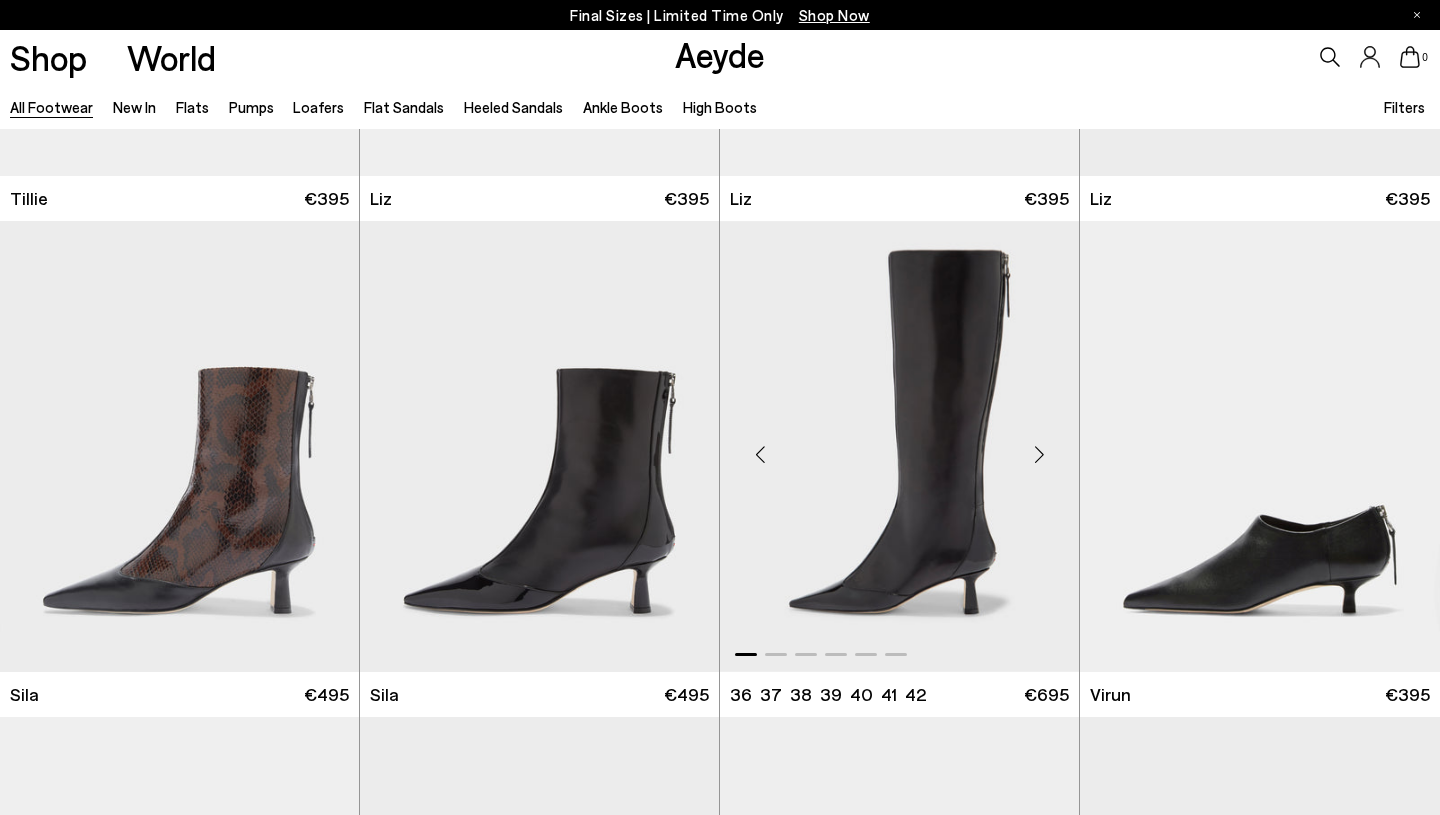 click at bounding box center (1039, 454) 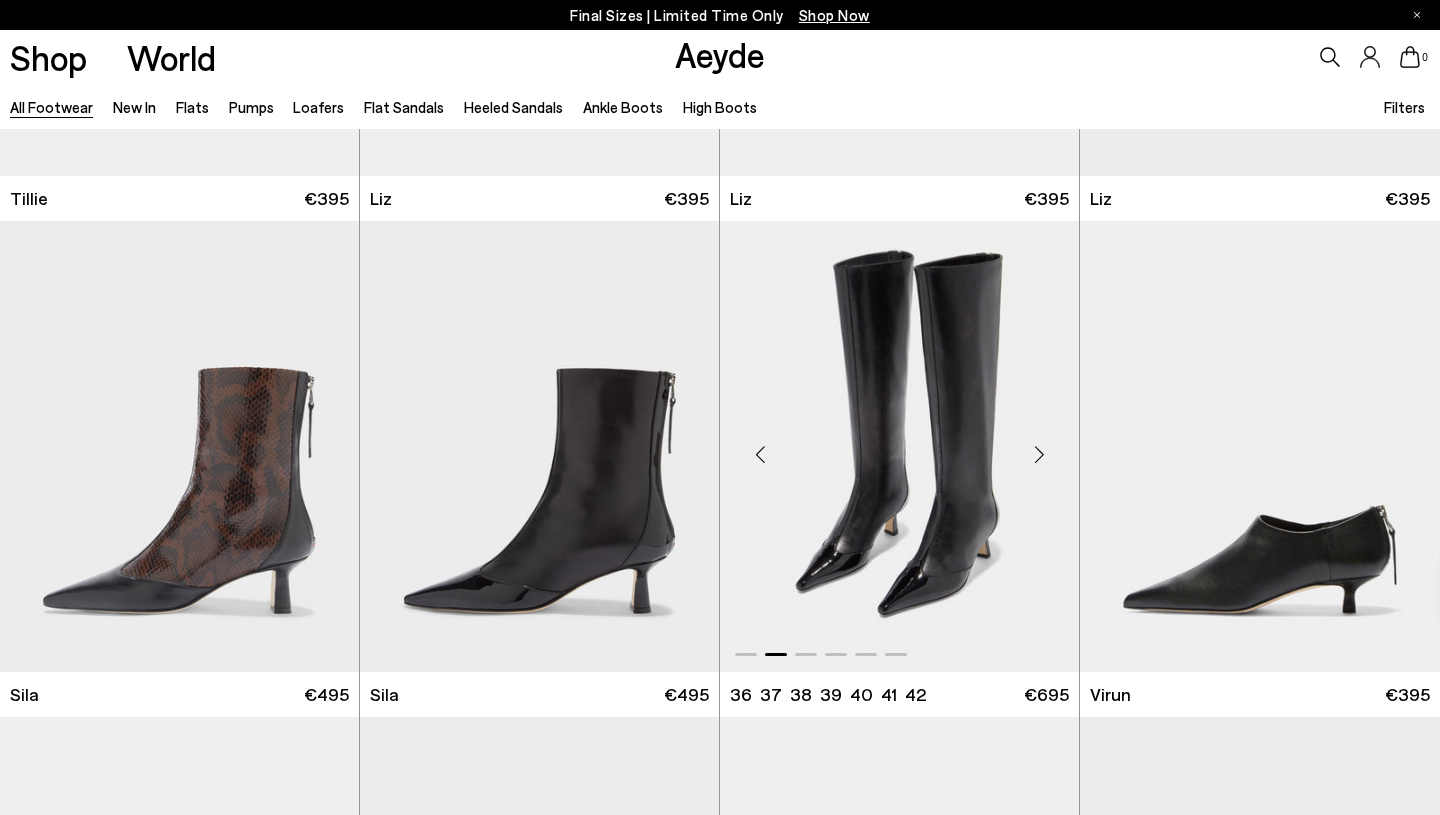 click at bounding box center (1039, 454) 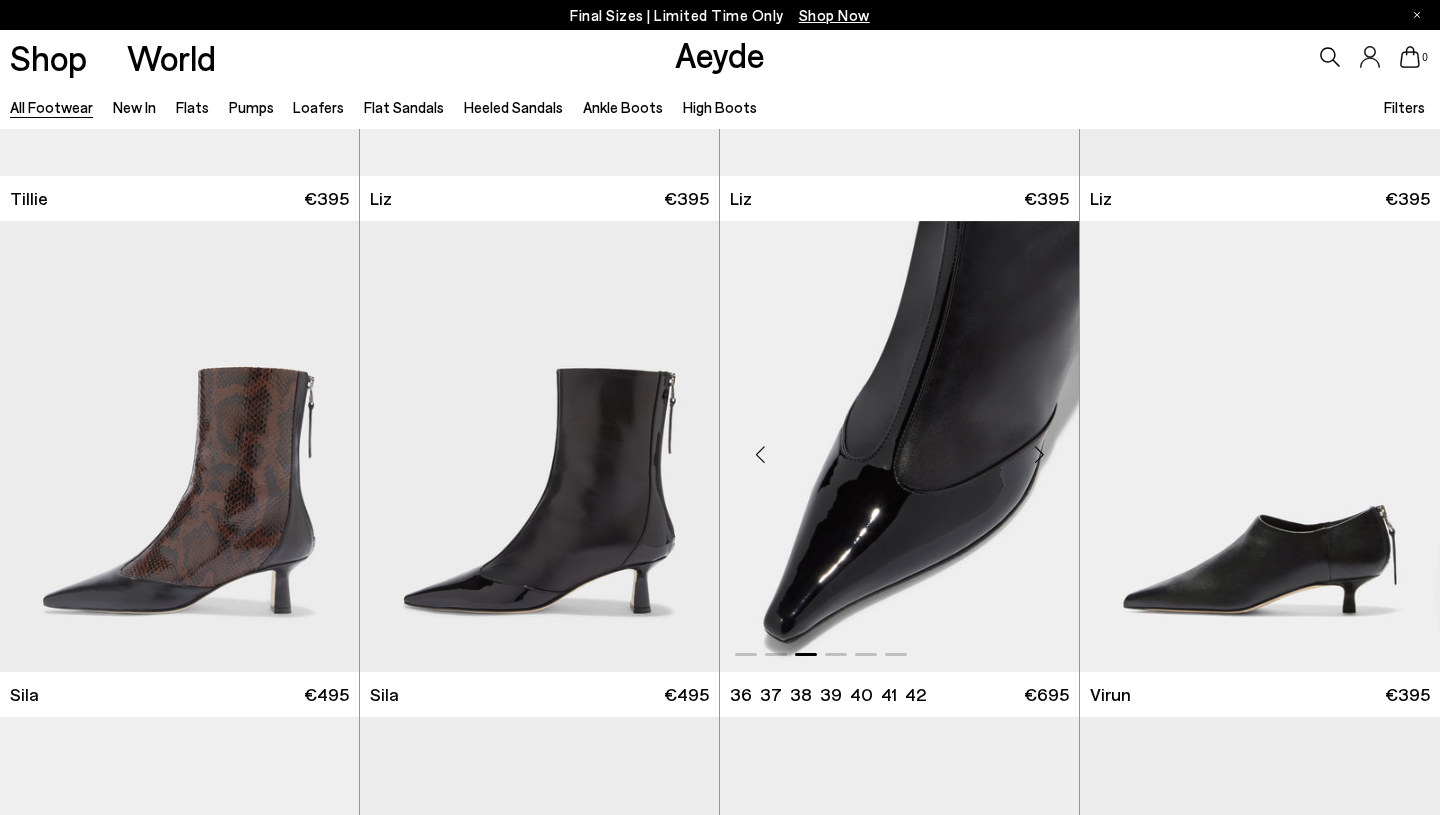 click at bounding box center (1039, 454) 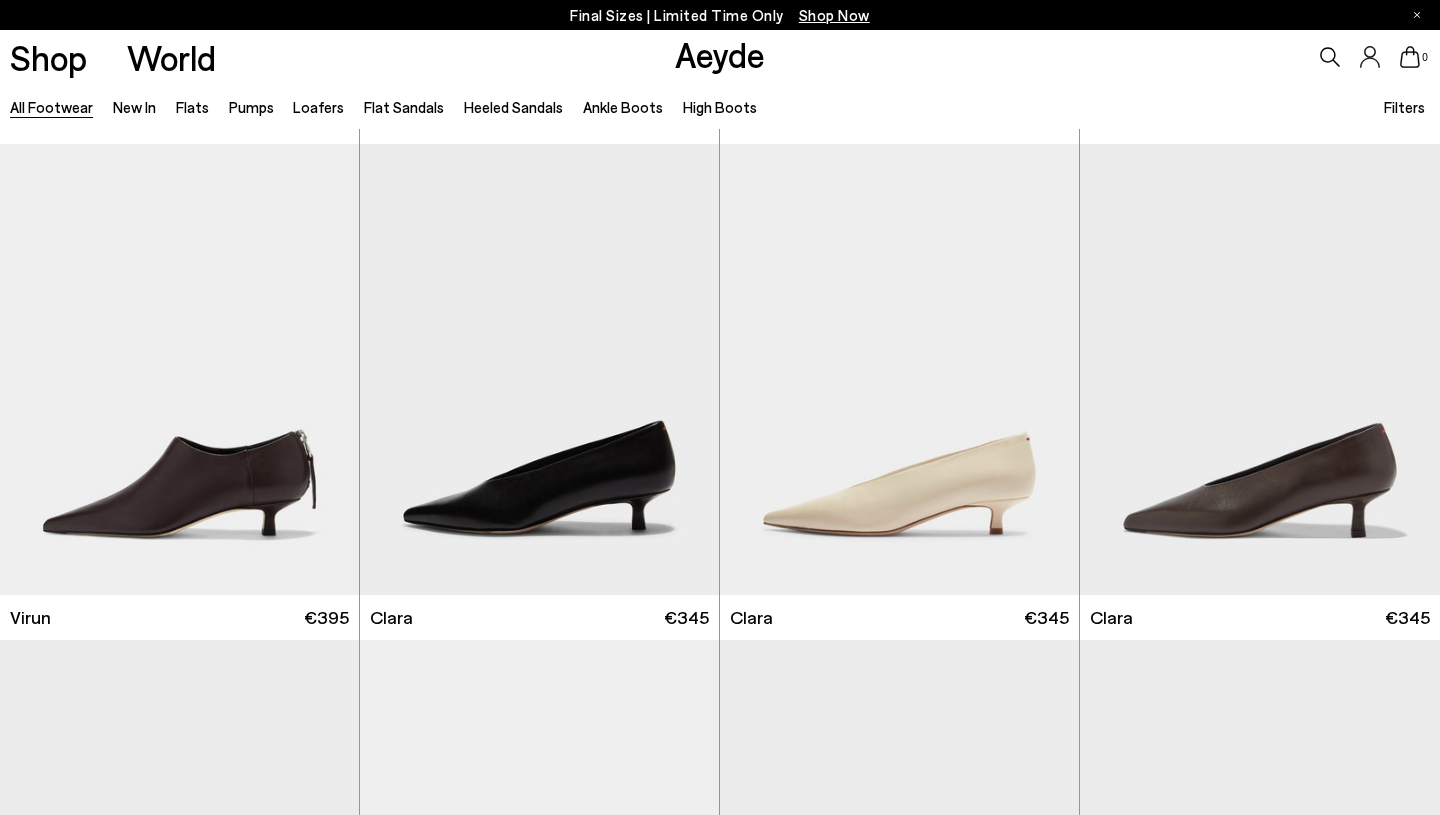 scroll, scrollTop: 3489, scrollLeft: 0, axis: vertical 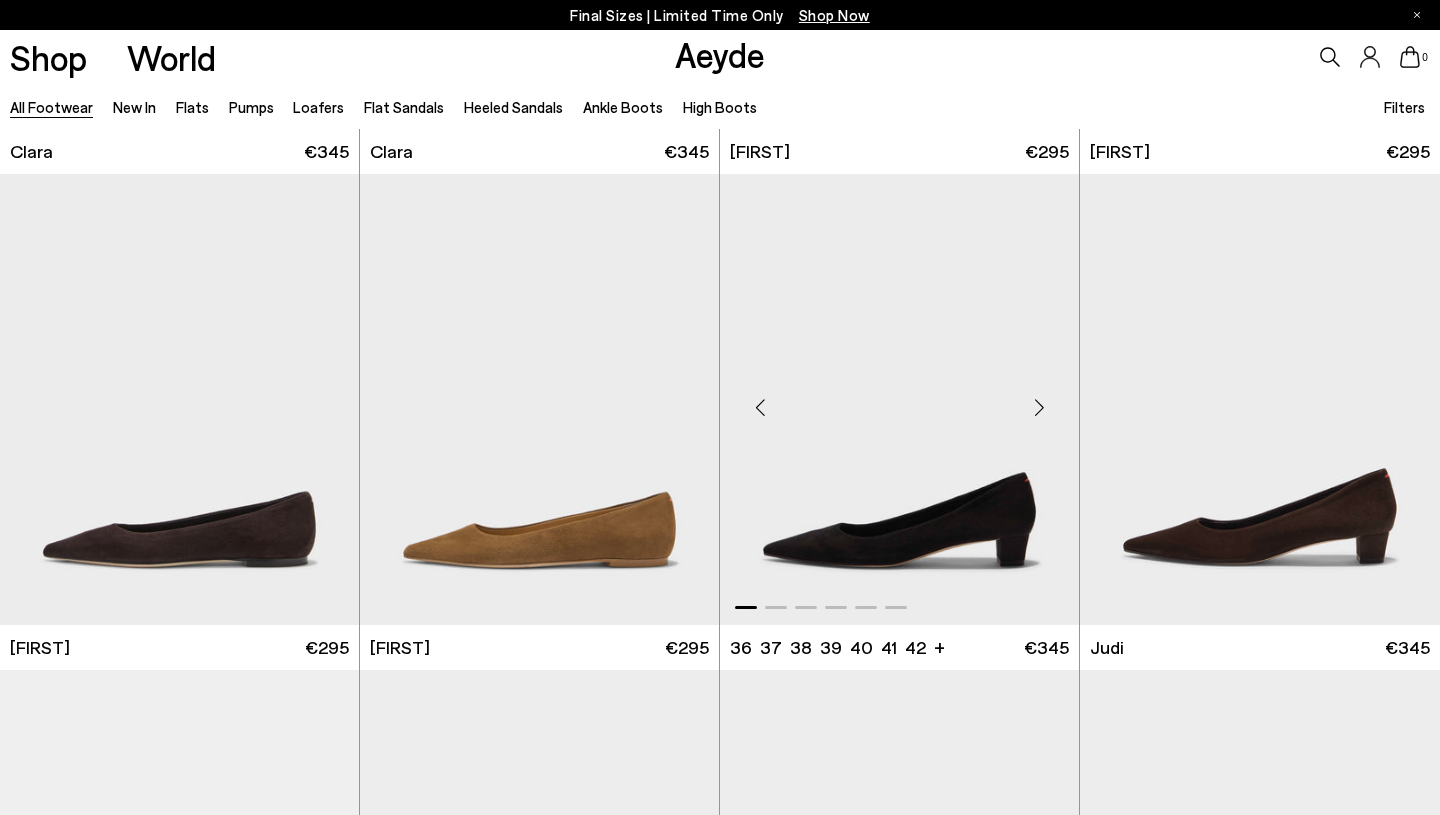 click at bounding box center [1039, 408] 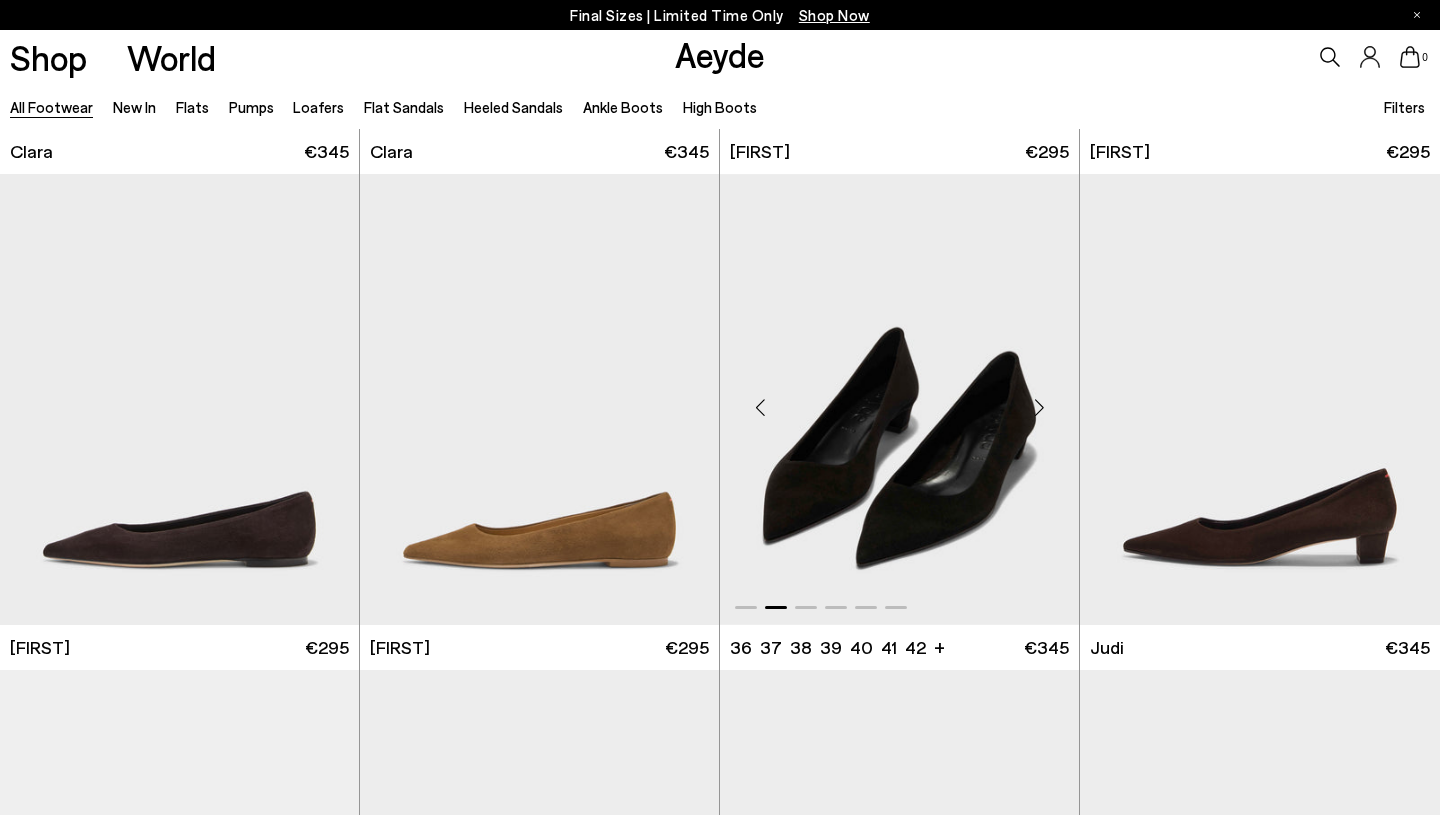 click at bounding box center (1039, 408) 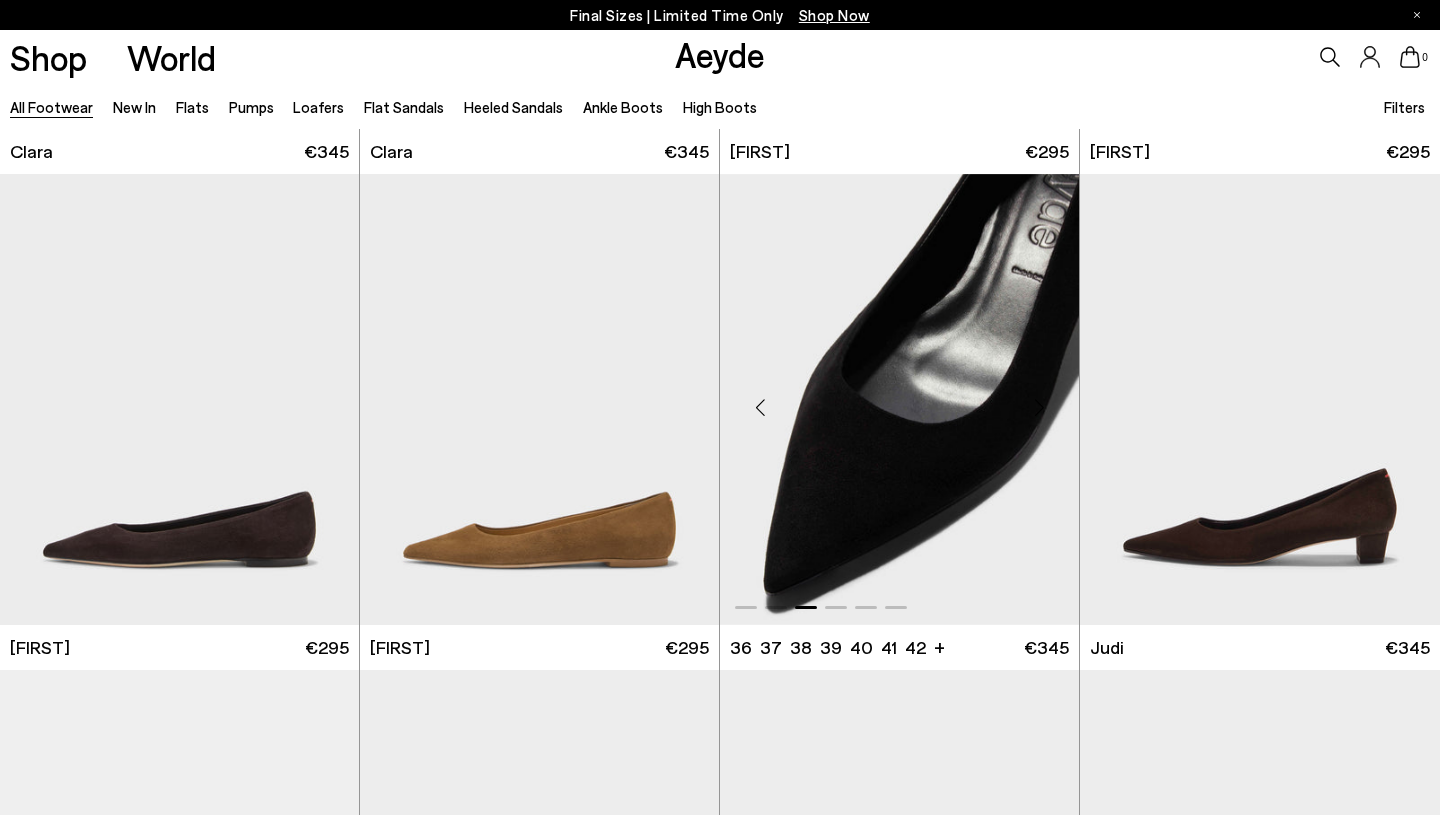 click at bounding box center (1039, 408) 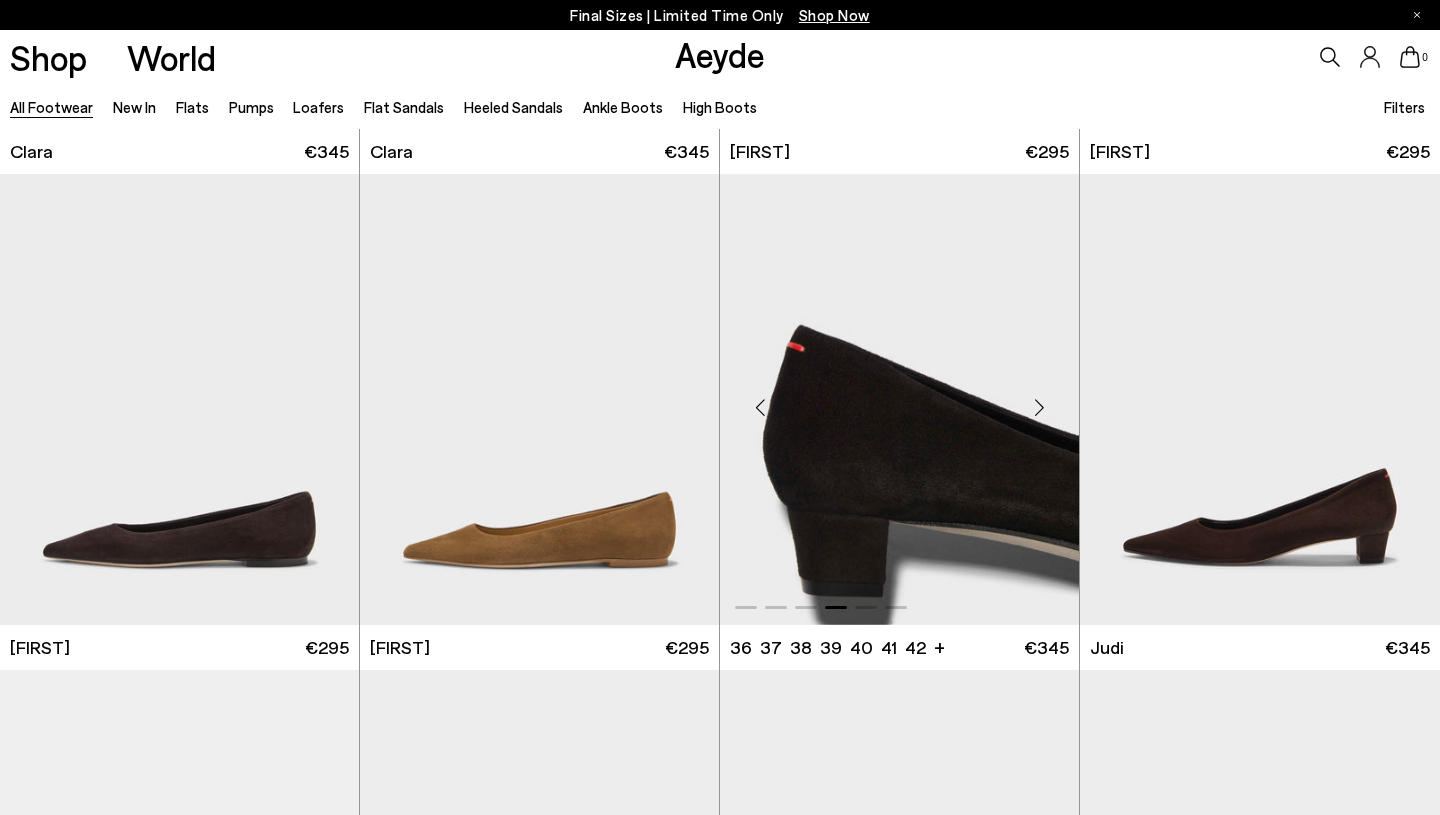click at bounding box center (1039, 408) 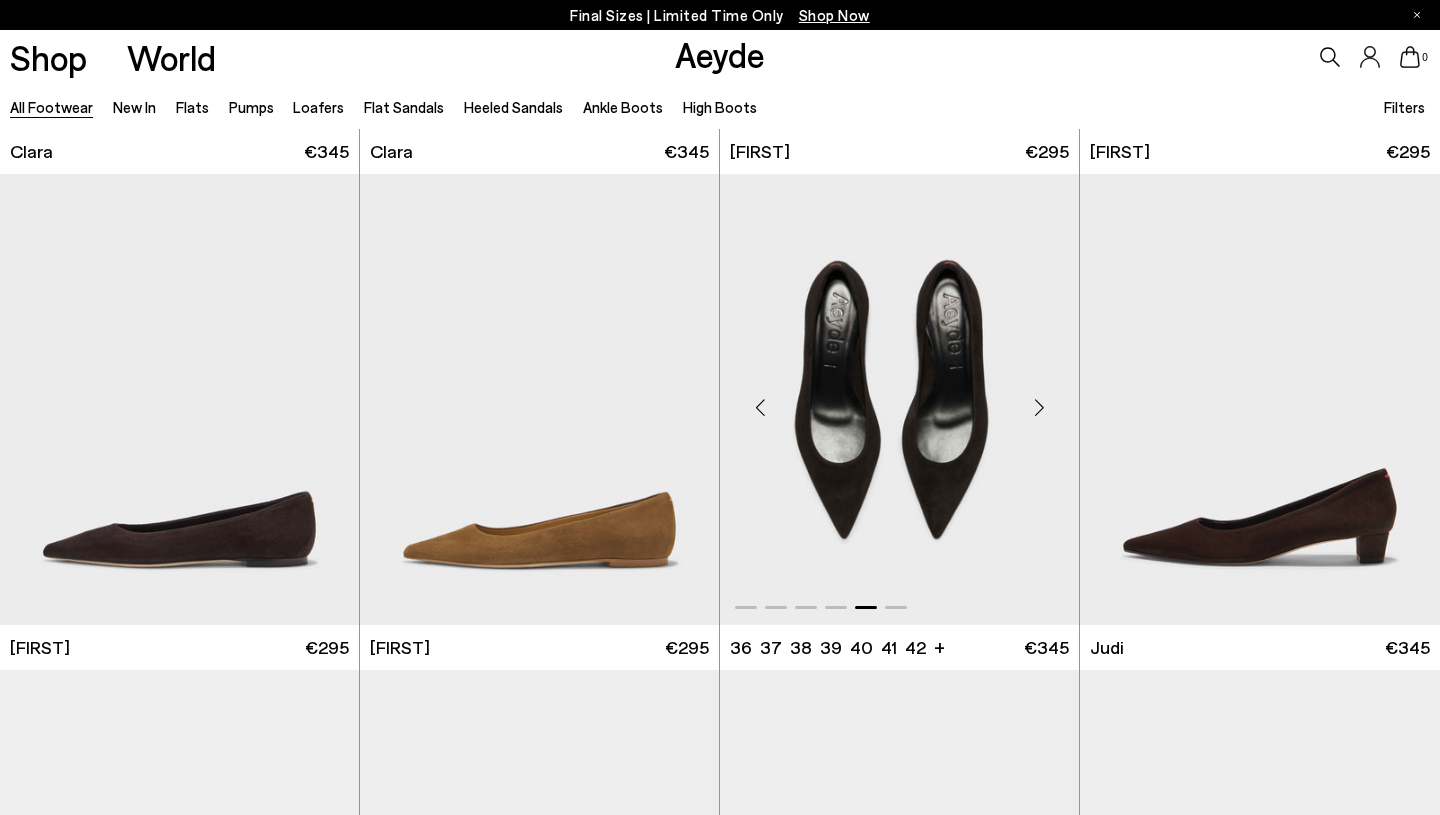 click at bounding box center (1039, 408) 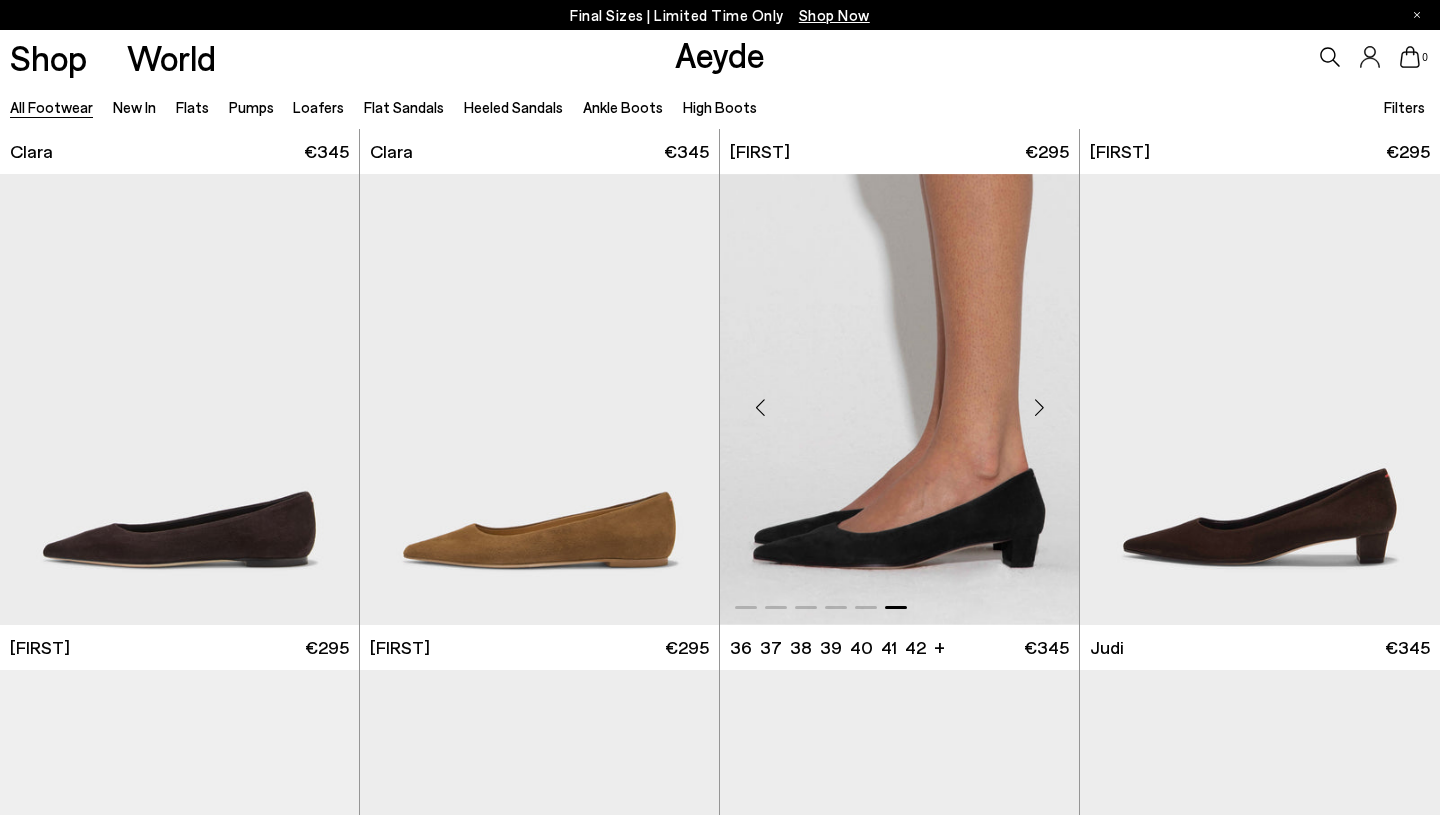 click at bounding box center [1039, 408] 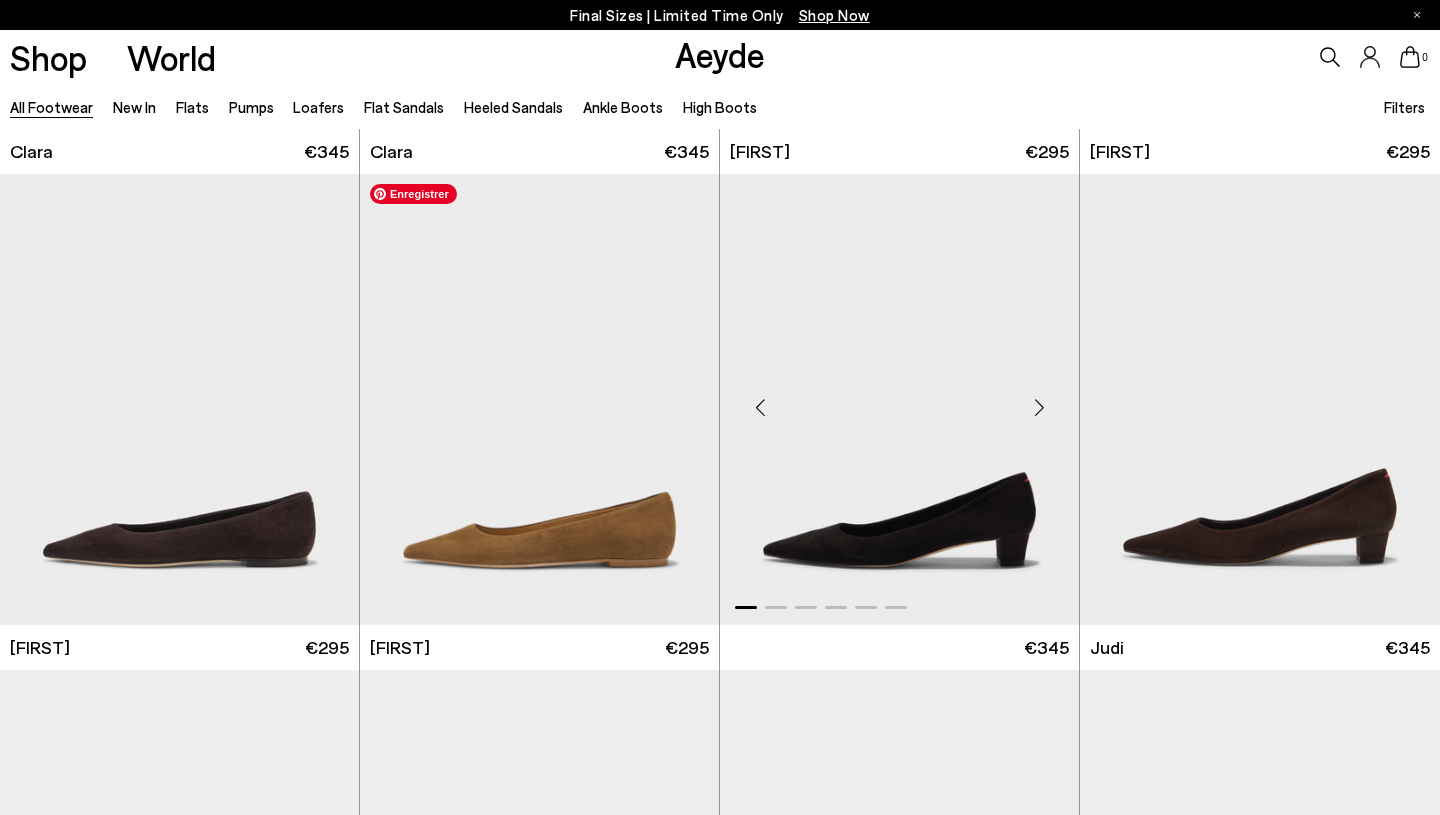 click at bounding box center (760, 408) 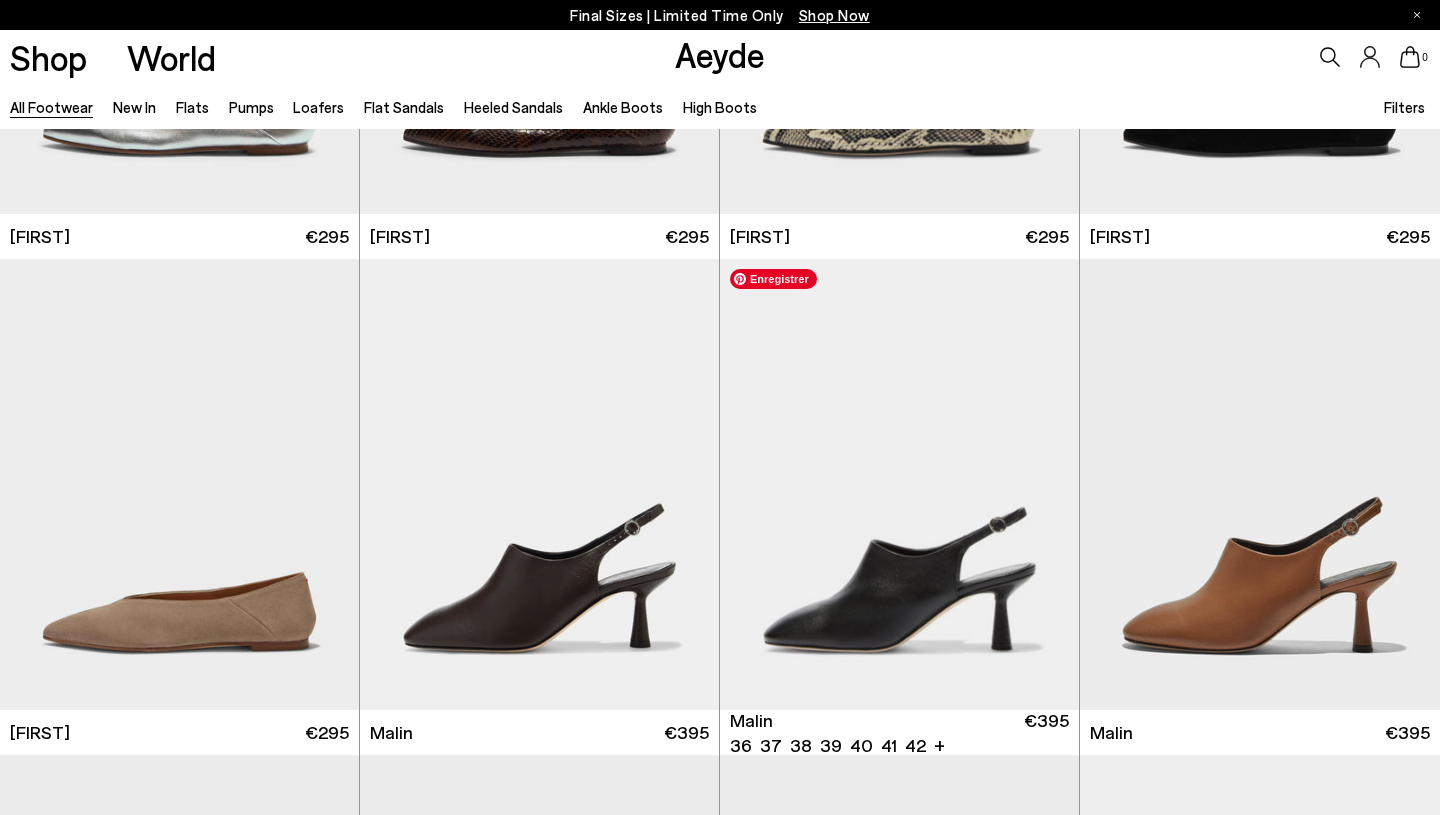 scroll, scrollTop: 6112, scrollLeft: 0, axis: vertical 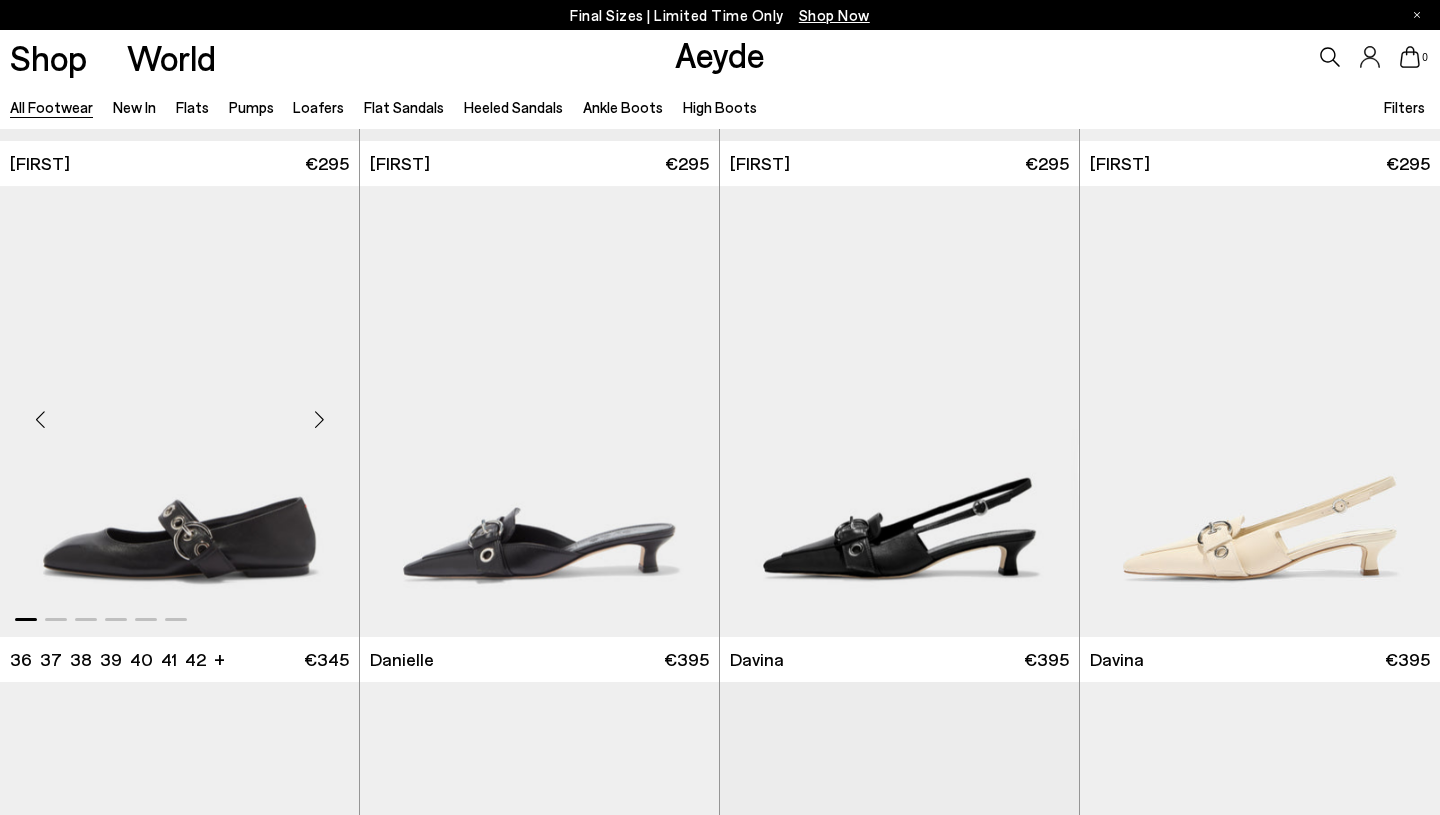 click at bounding box center [319, 419] 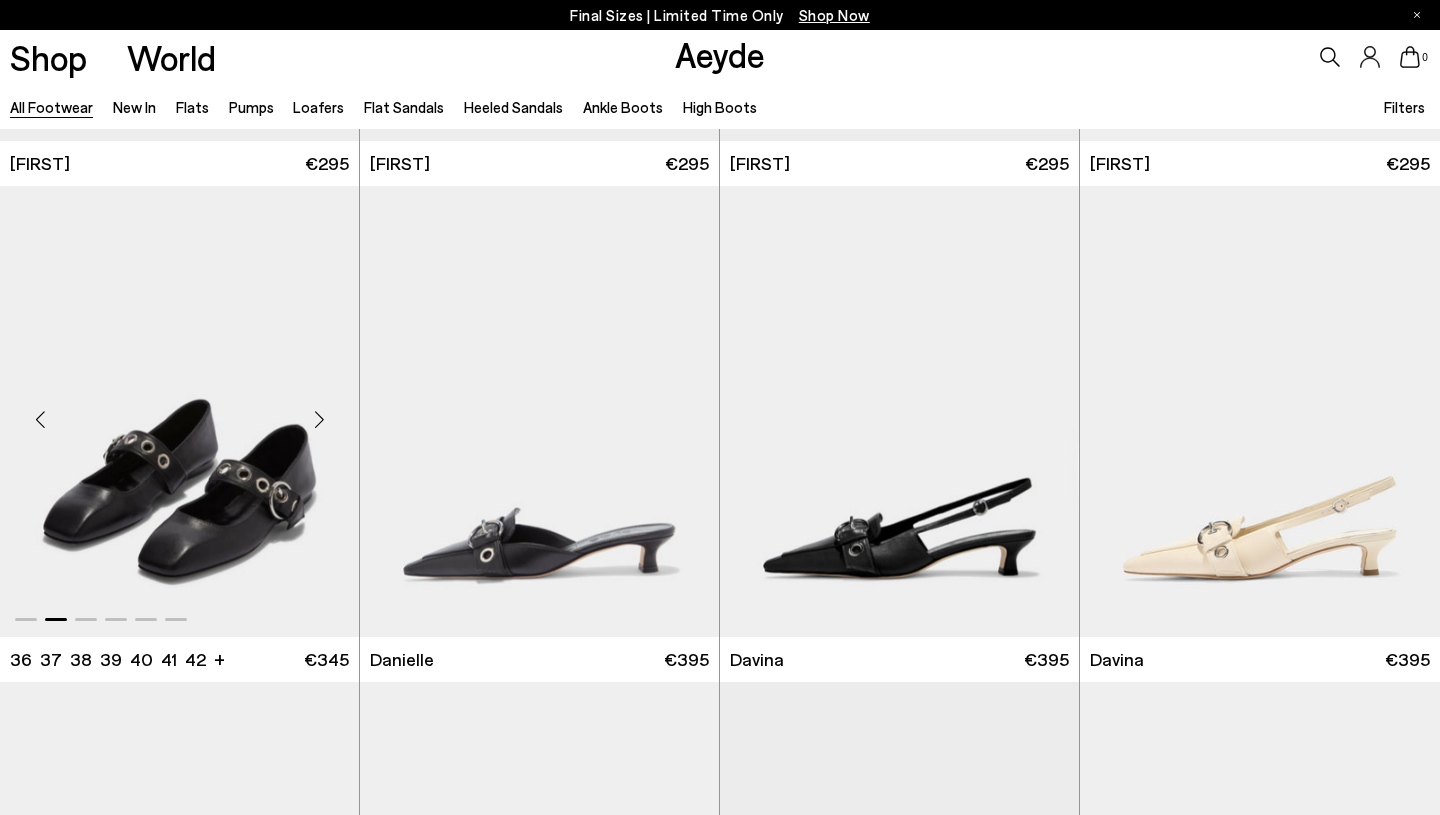 click at bounding box center [319, 419] 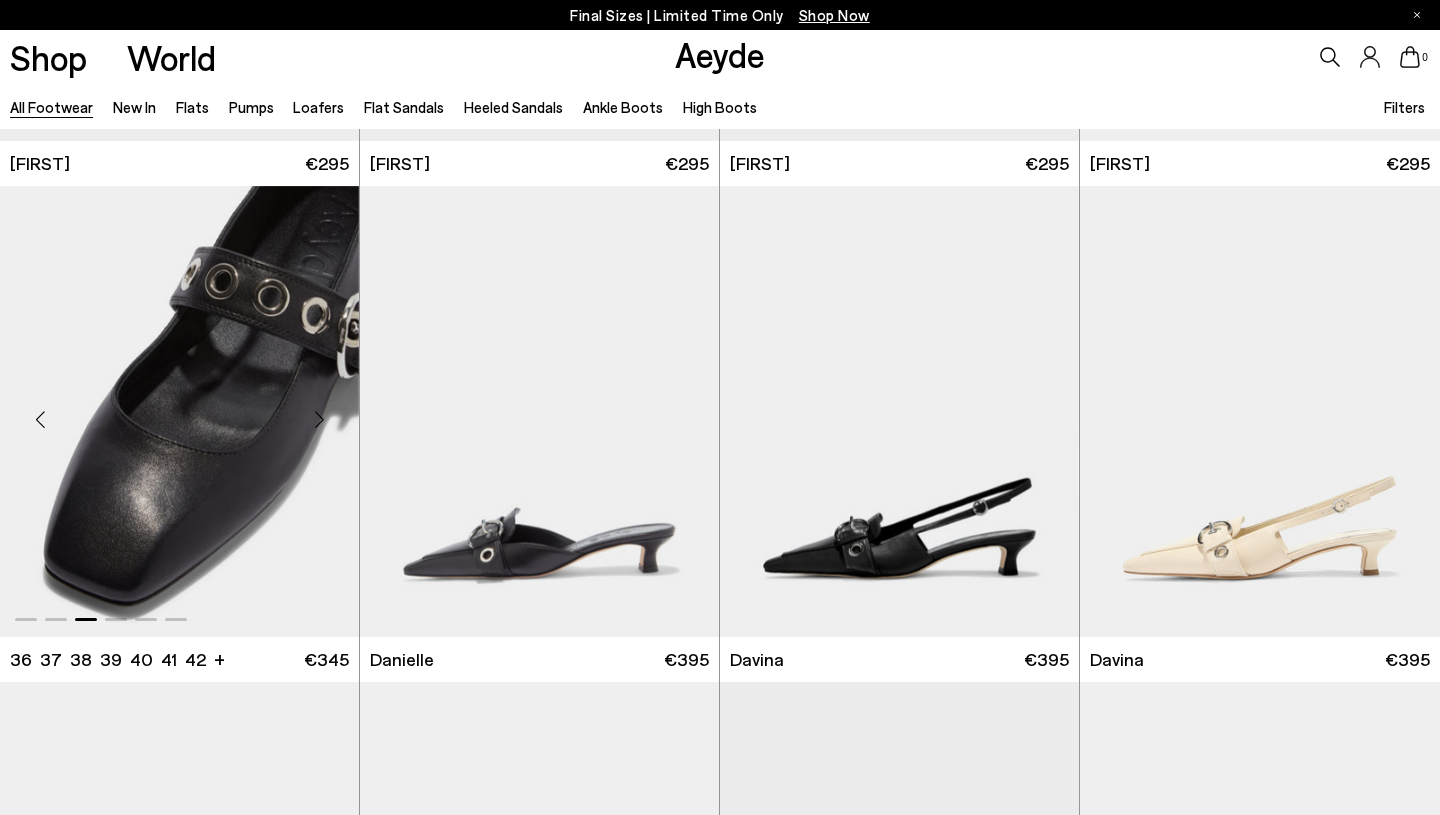 click at bounding box center (319, 419) 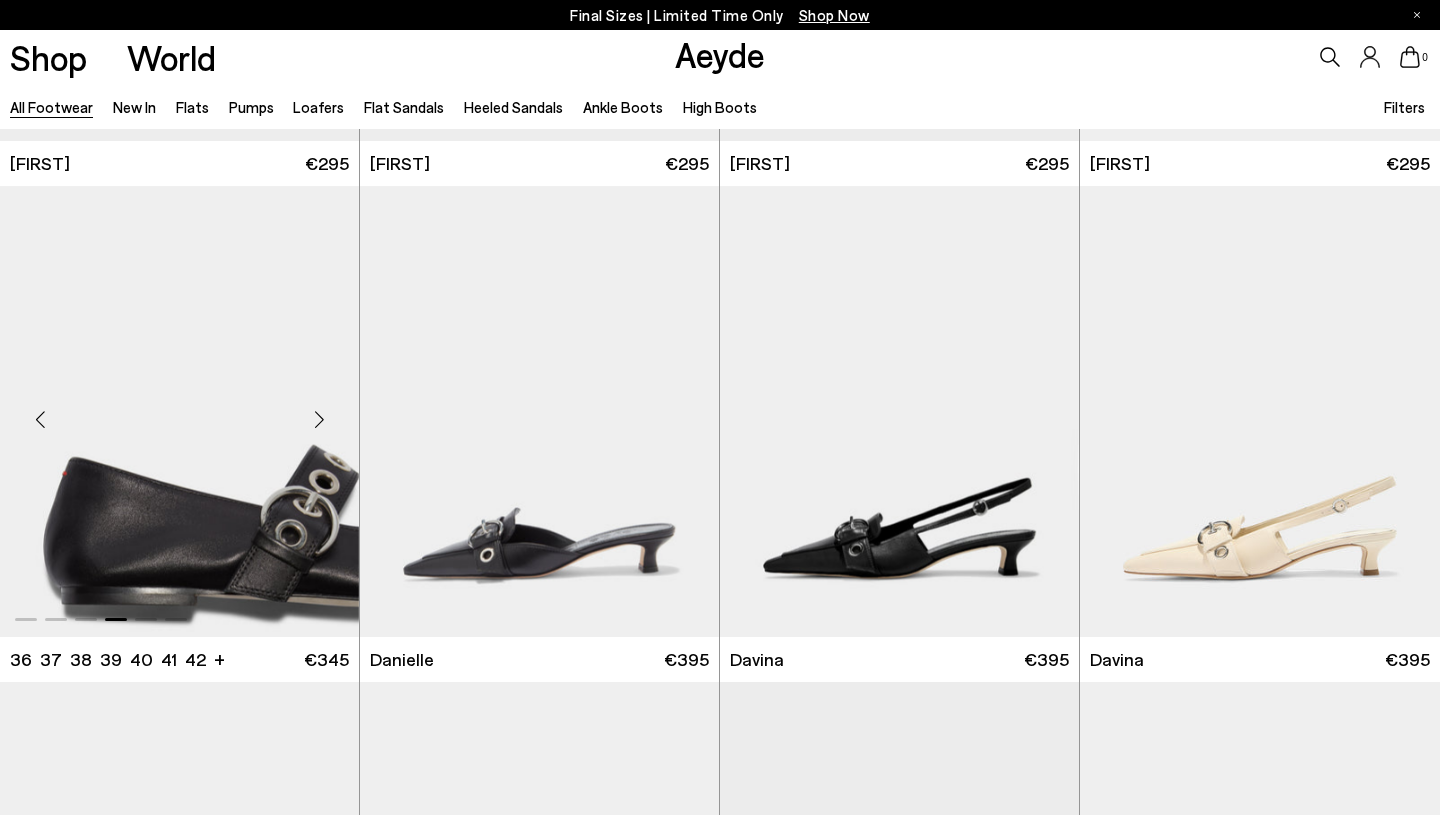 click at bounding box center (319, 419) 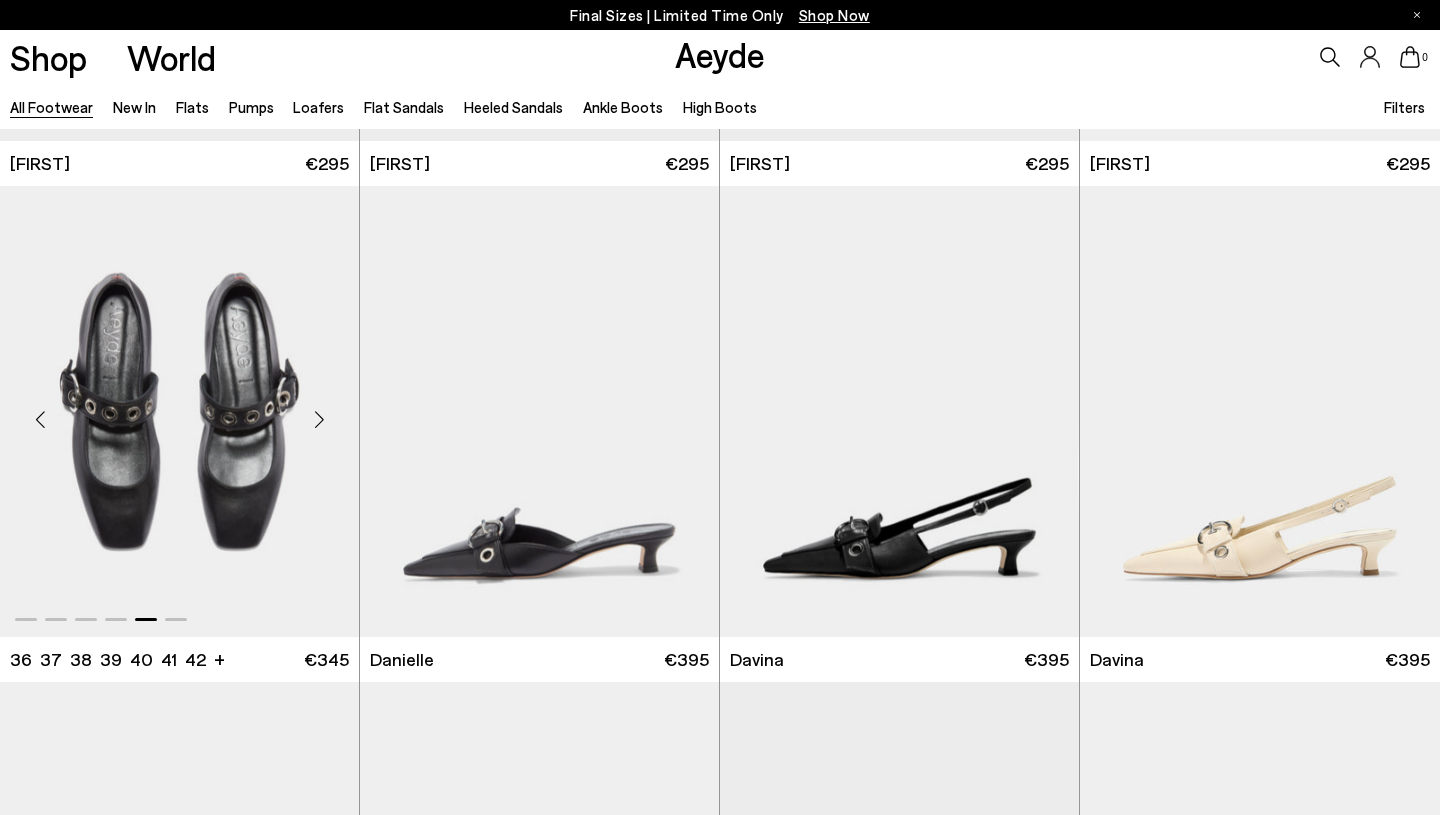 click at bounding box center [319, 419] 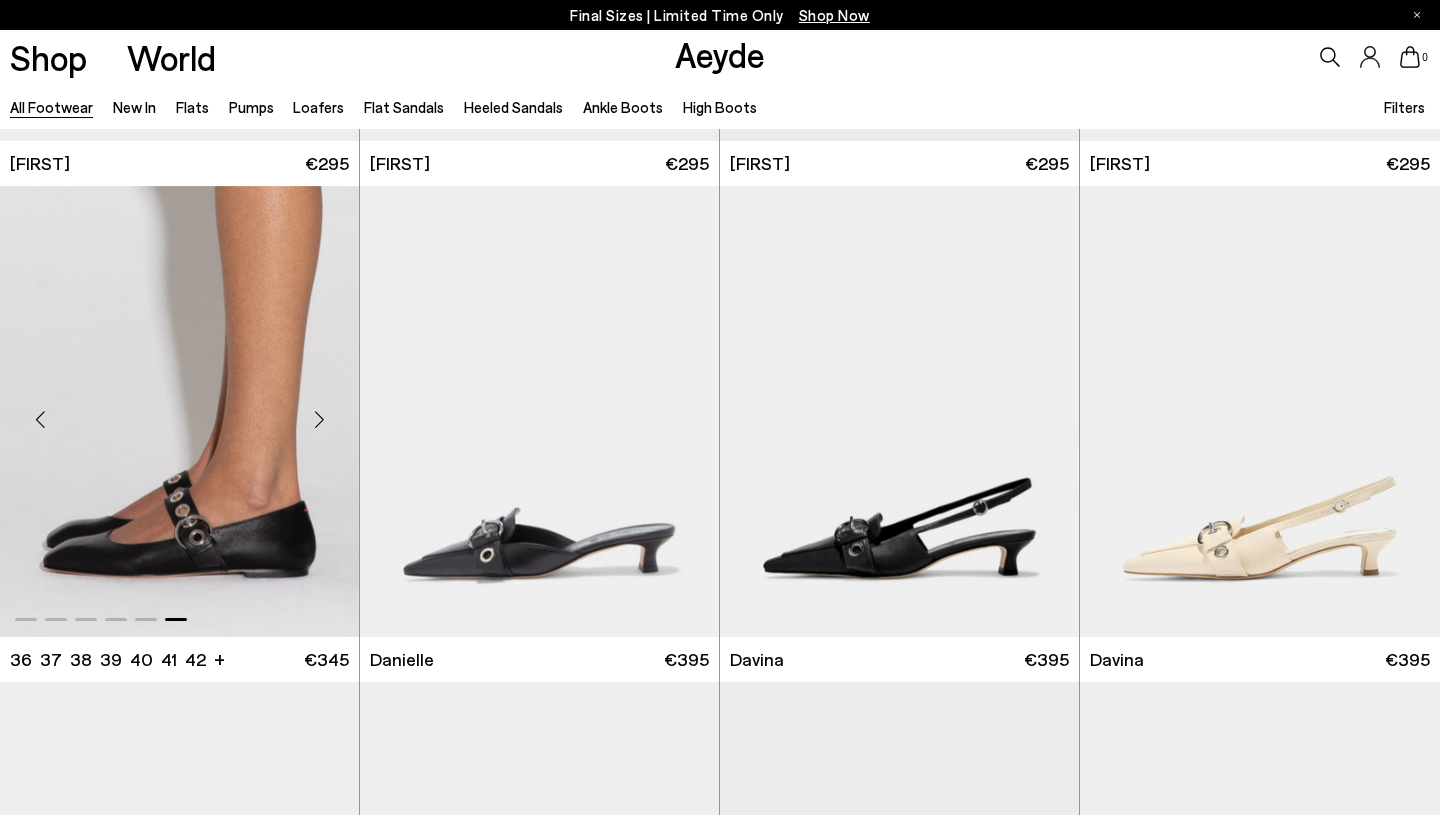 click at bounding box center [319, 419] 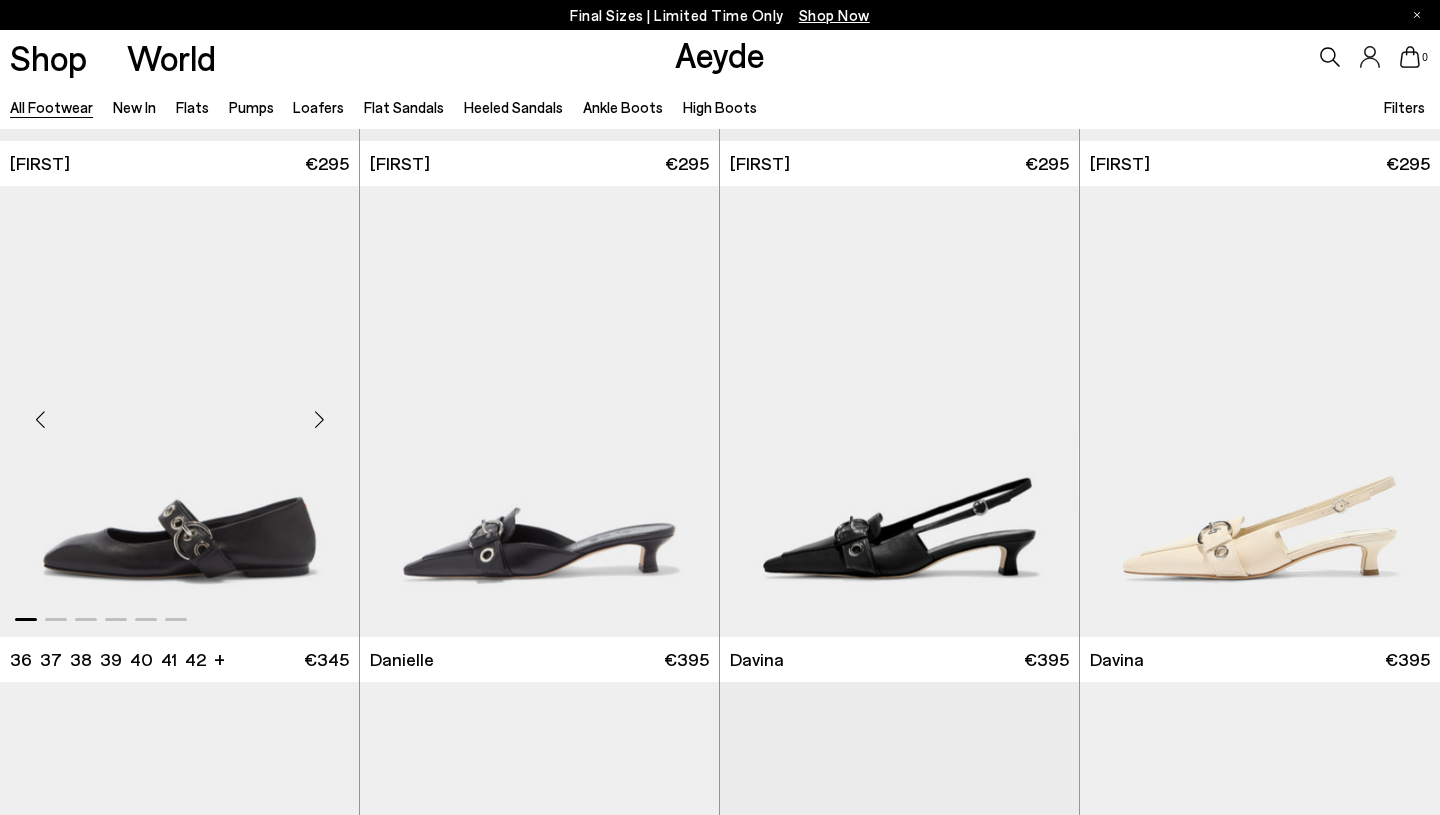 click at bounding box center [319, 419] 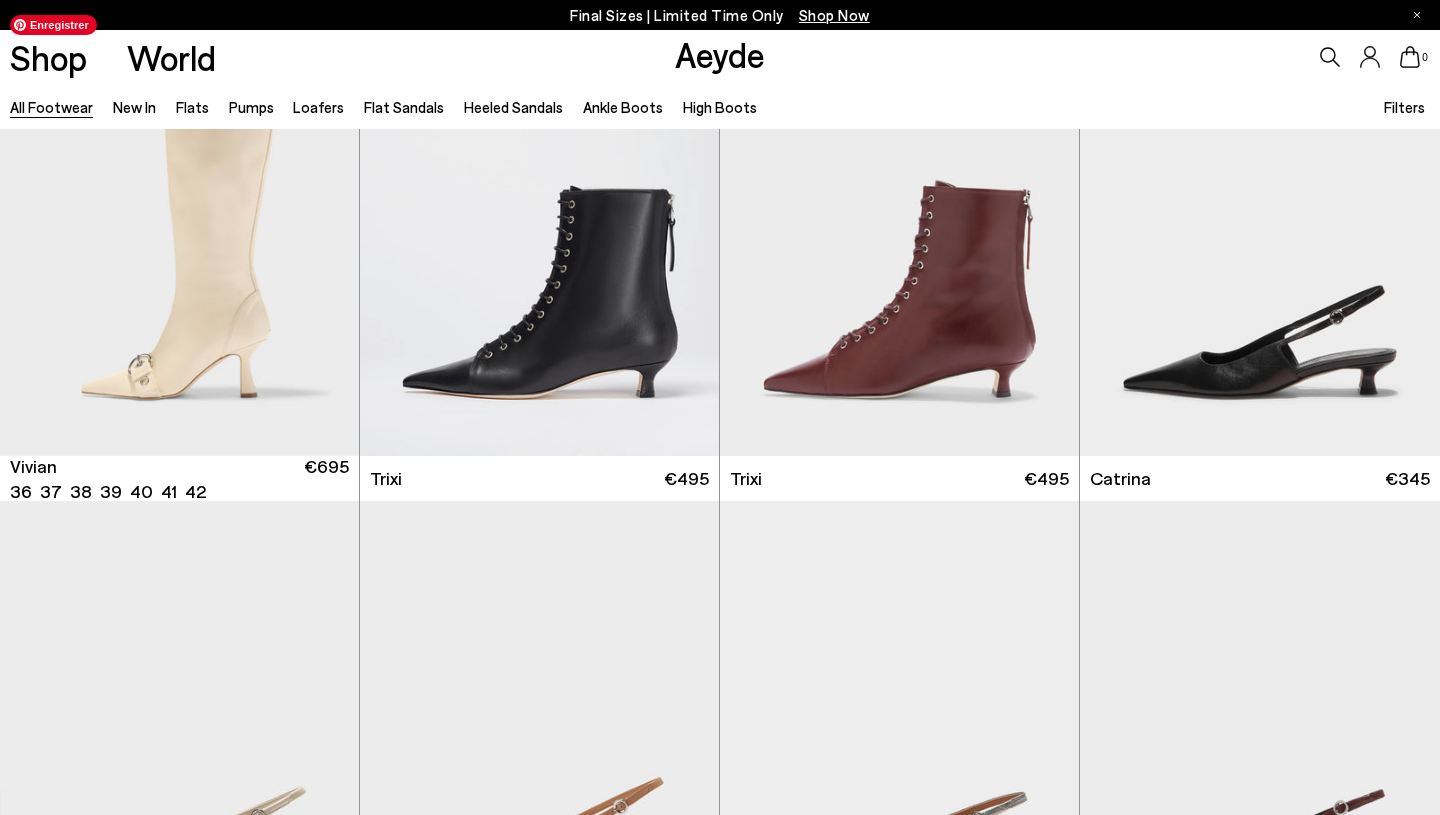 scroll, scrollTop: 10308, scrollLeft: 0, axis: vertical 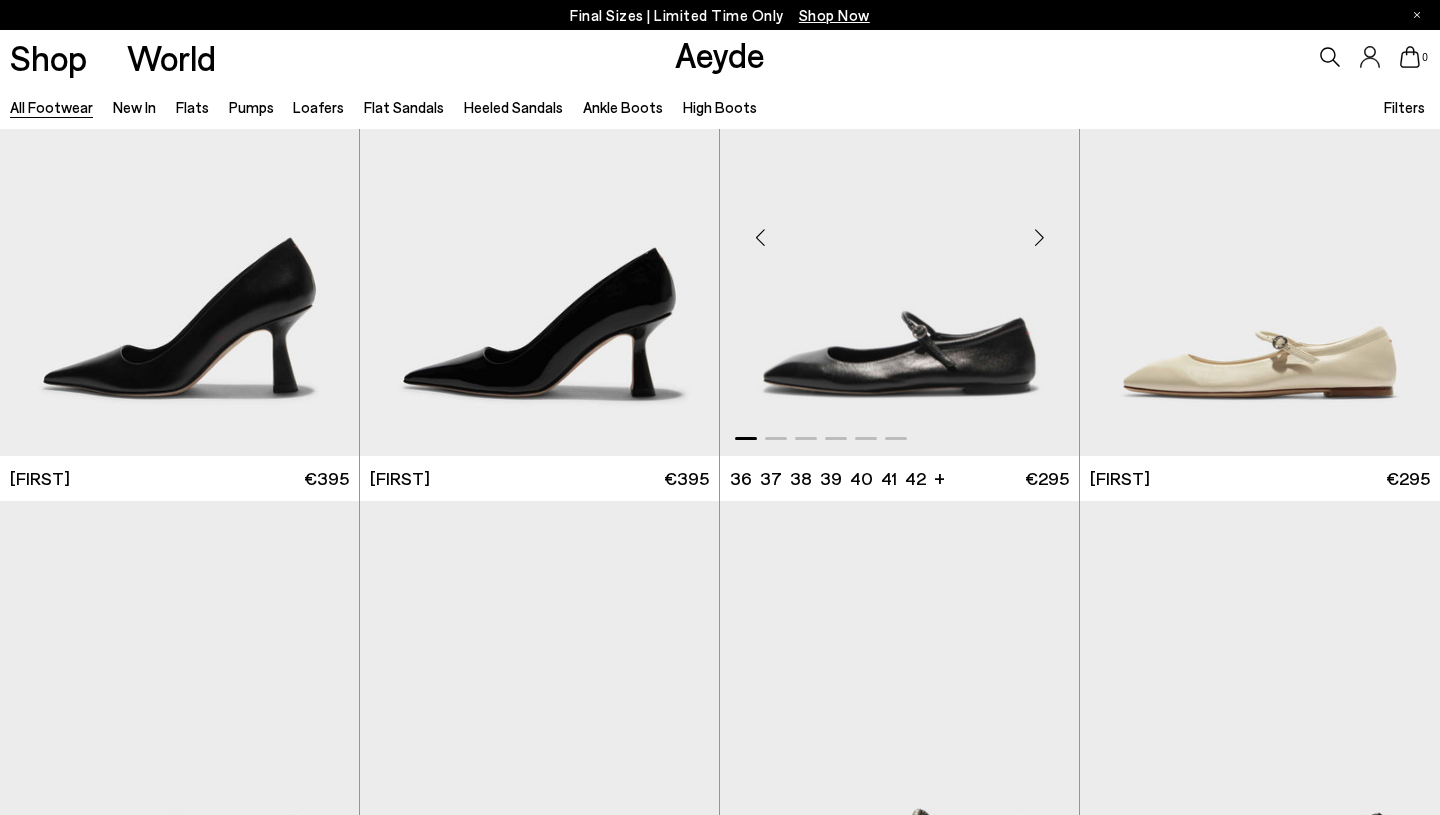 click at bounding box center (1039, 238) 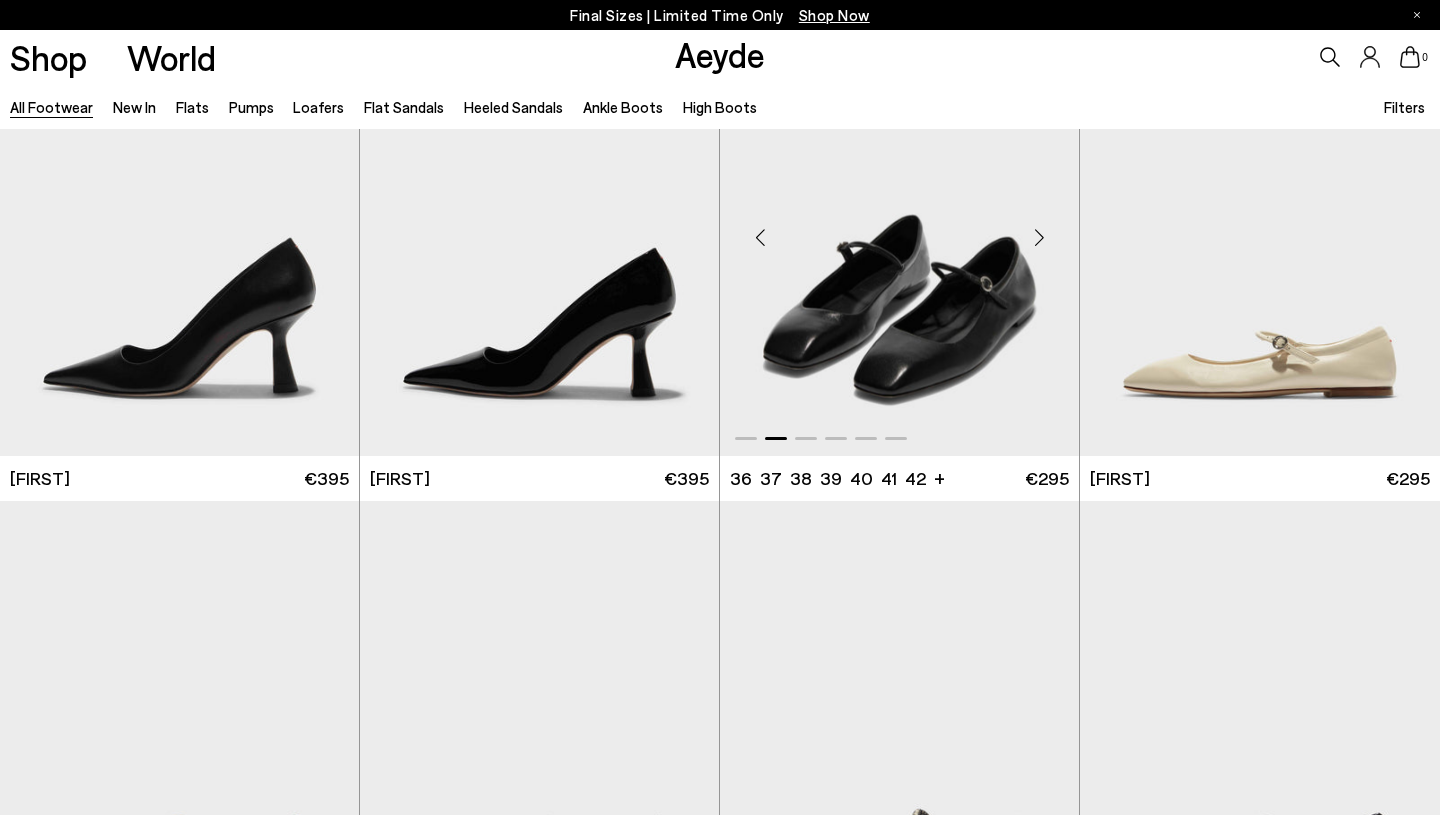 click at bounding box center (1039, 238) 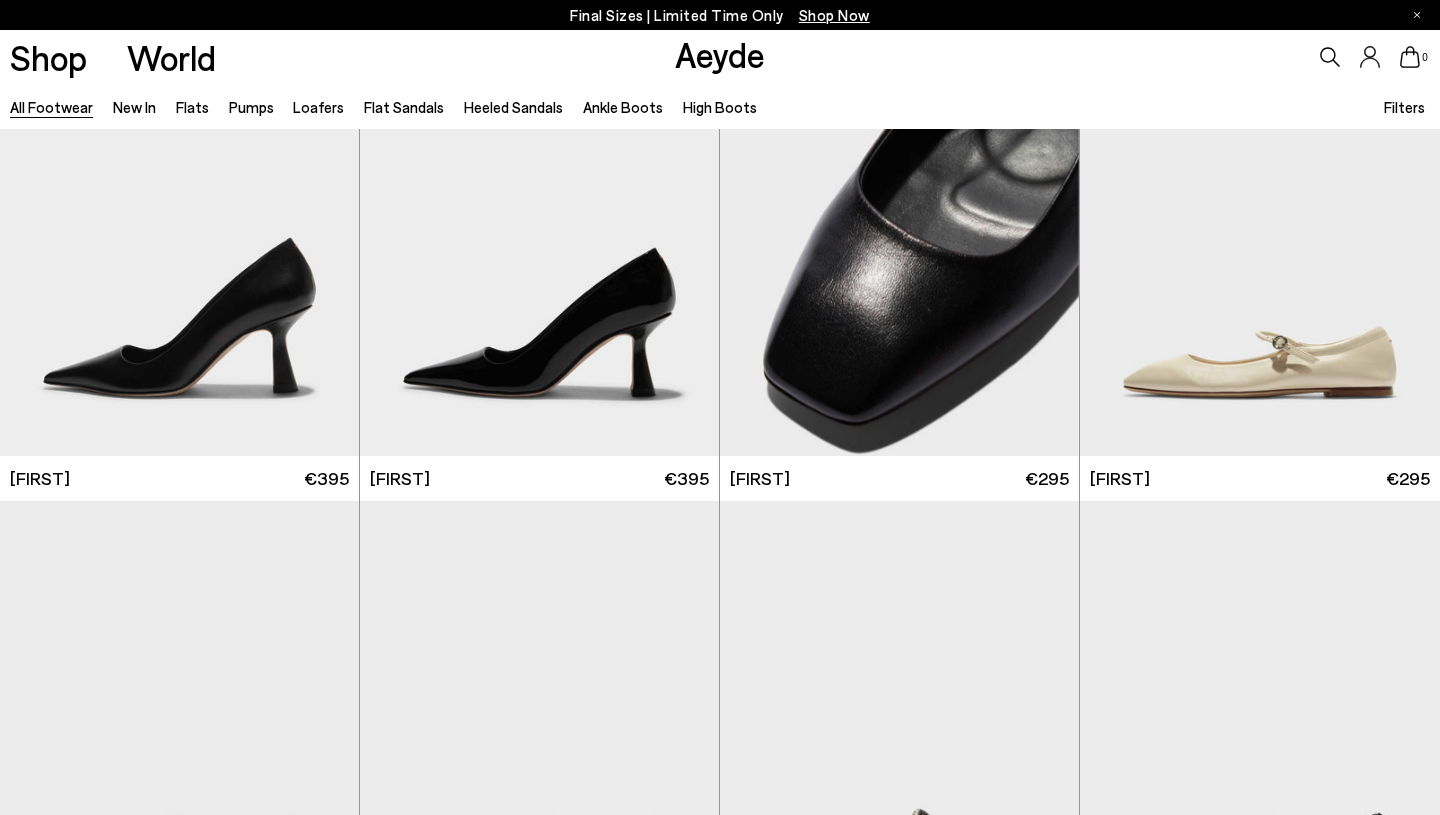 click on "Shop Now" at bounding box center [834, 15] 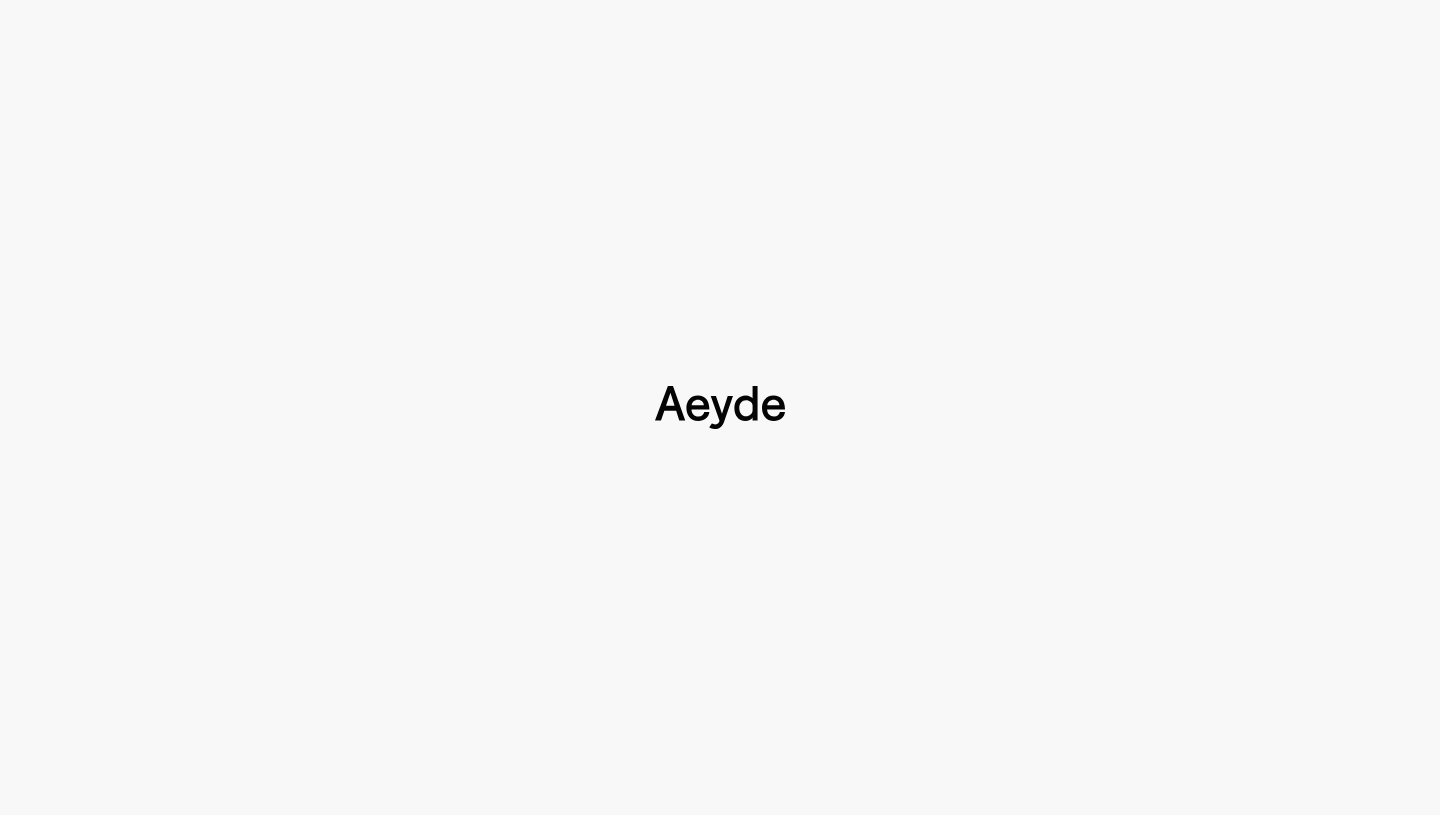 type 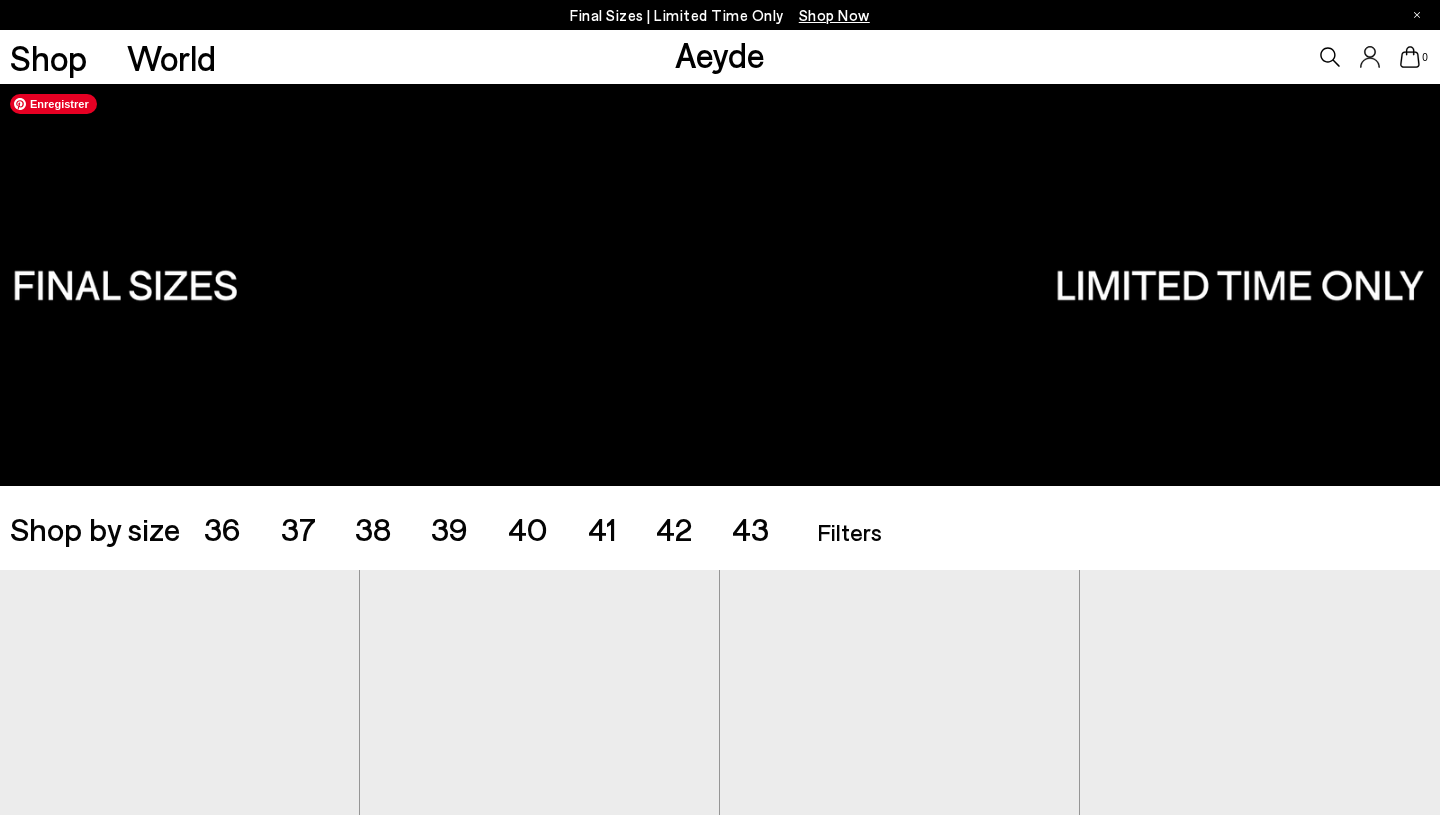 scroll, scrollTop: 223, scrollLeft: 0, axis: vertical 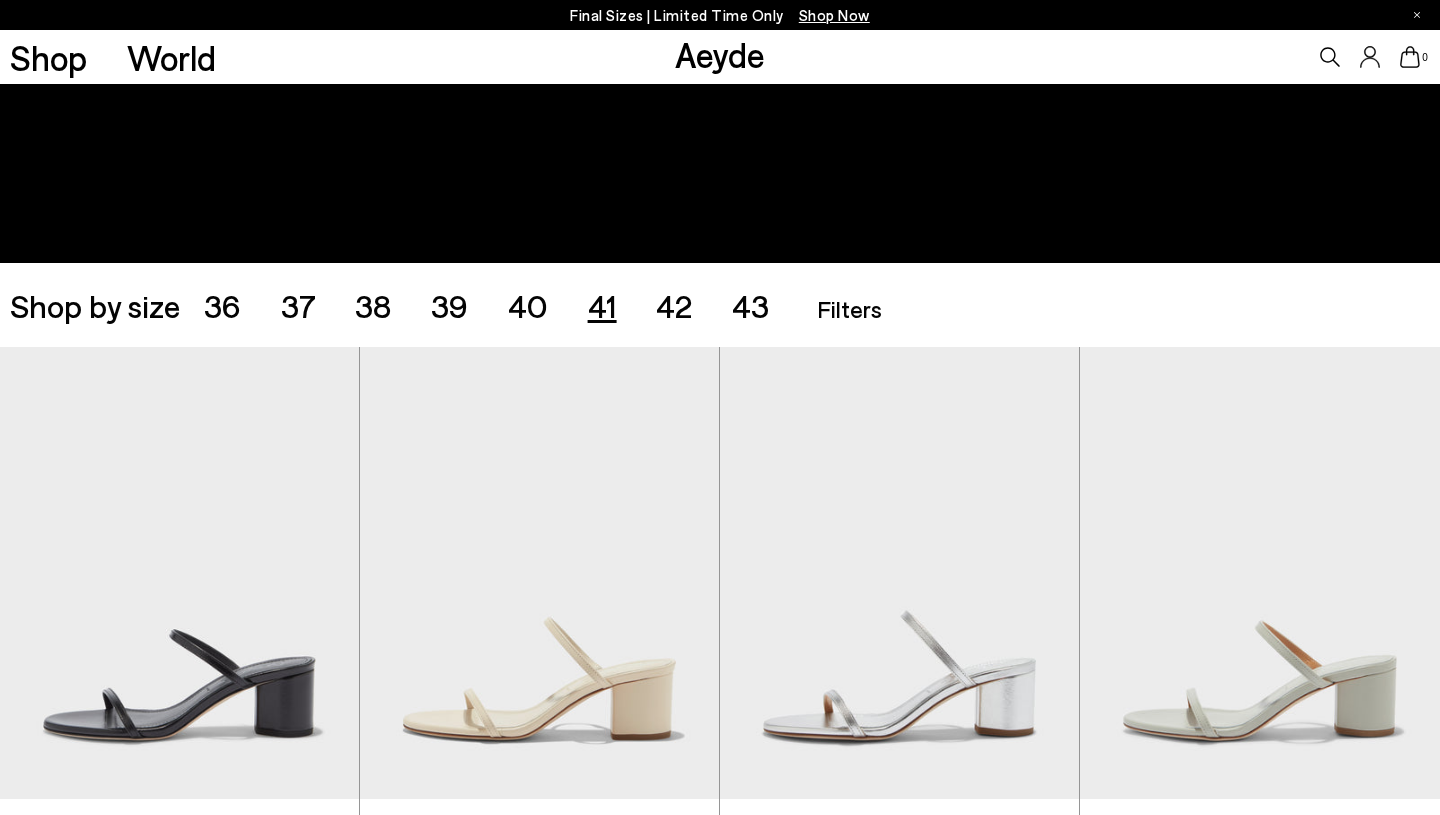 click on "41" at bounding box center [602, 305] 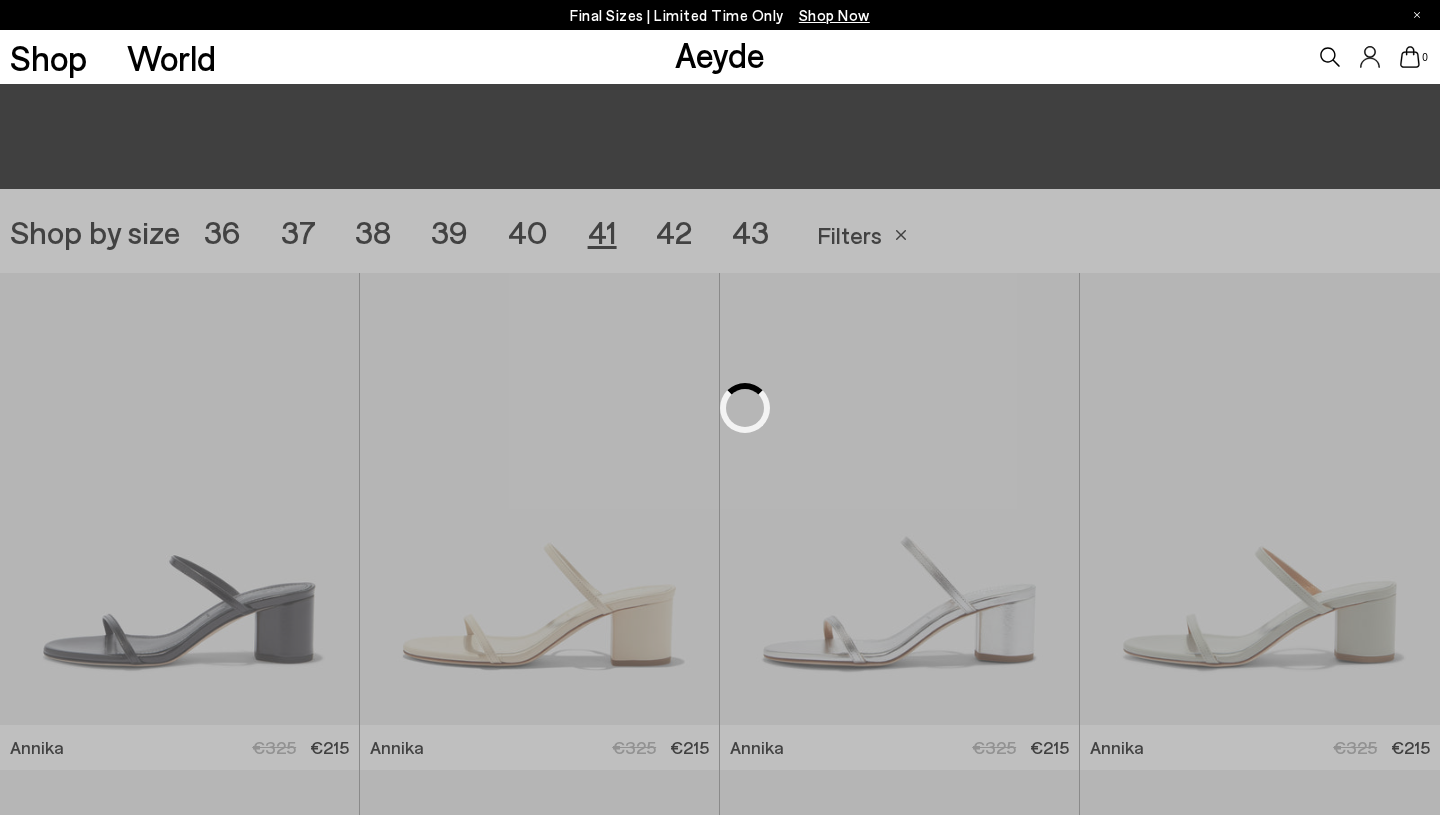 scroll, scrollTop: 401, scrollLeft: 0, axis: vertical 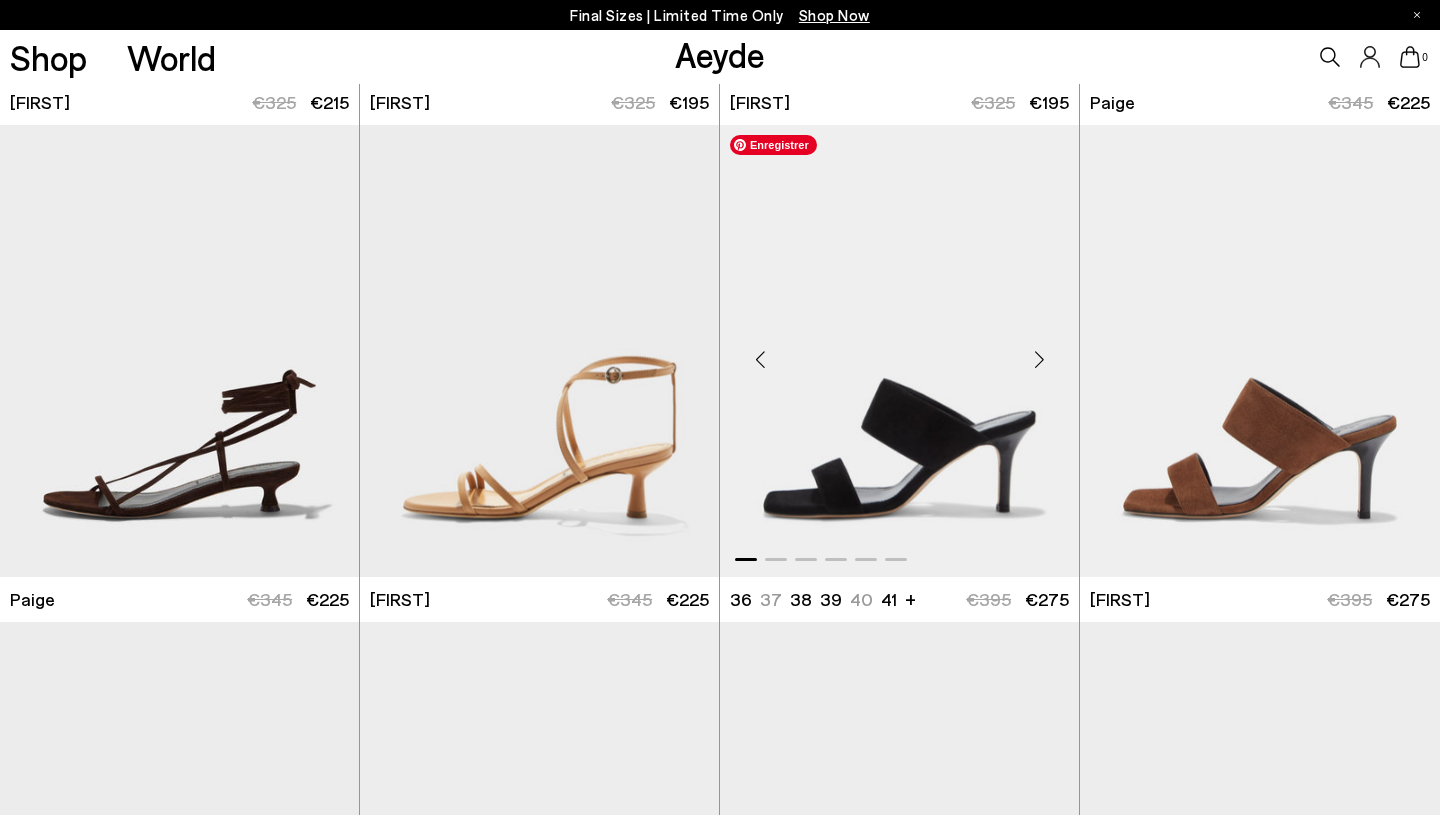 click at bounding box center [1039, 359] 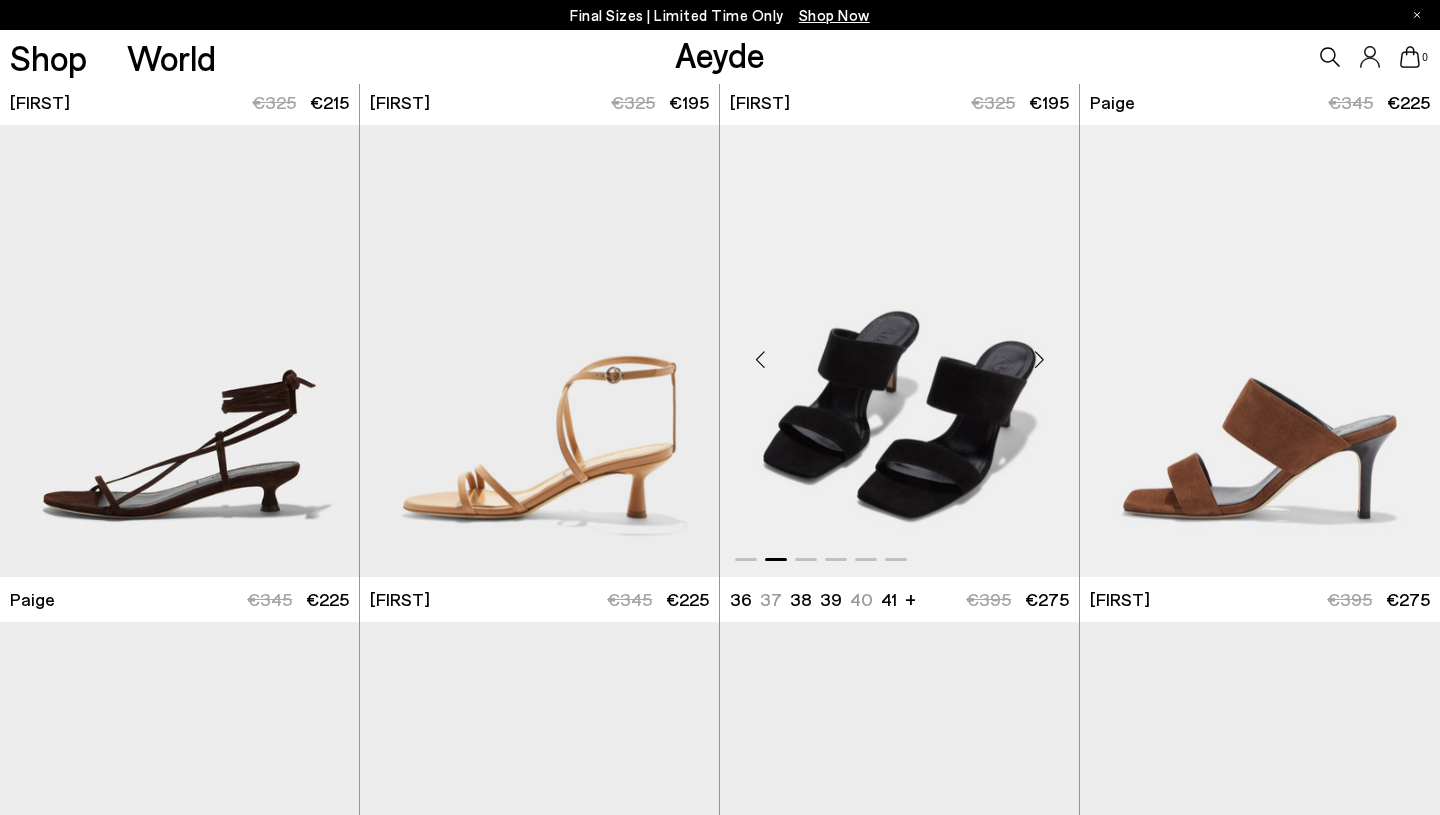 click at bounding box center [1039, 359] 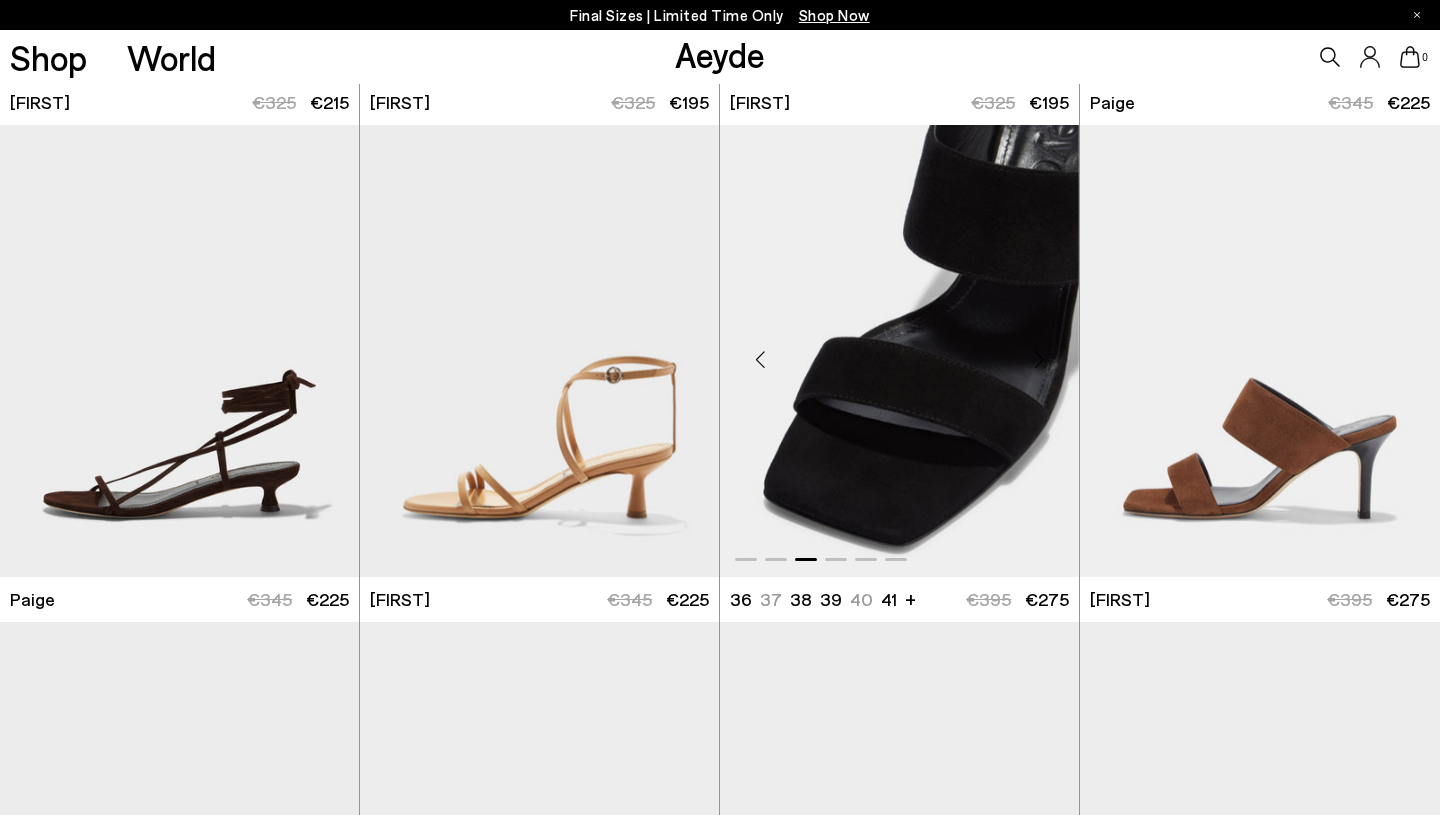click at bounding box center (1039, 359) 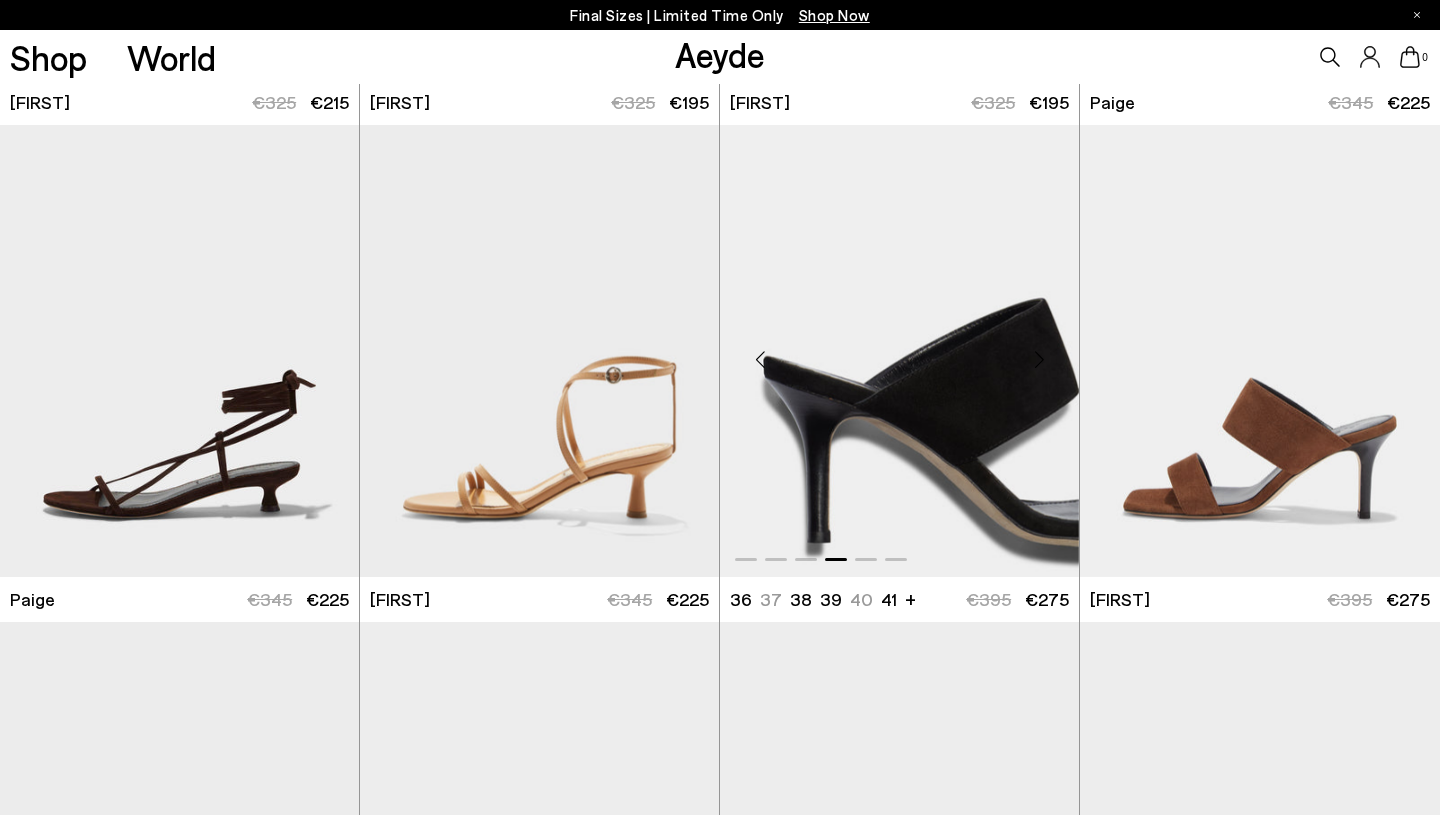 click at bounding box center [1039, 359] 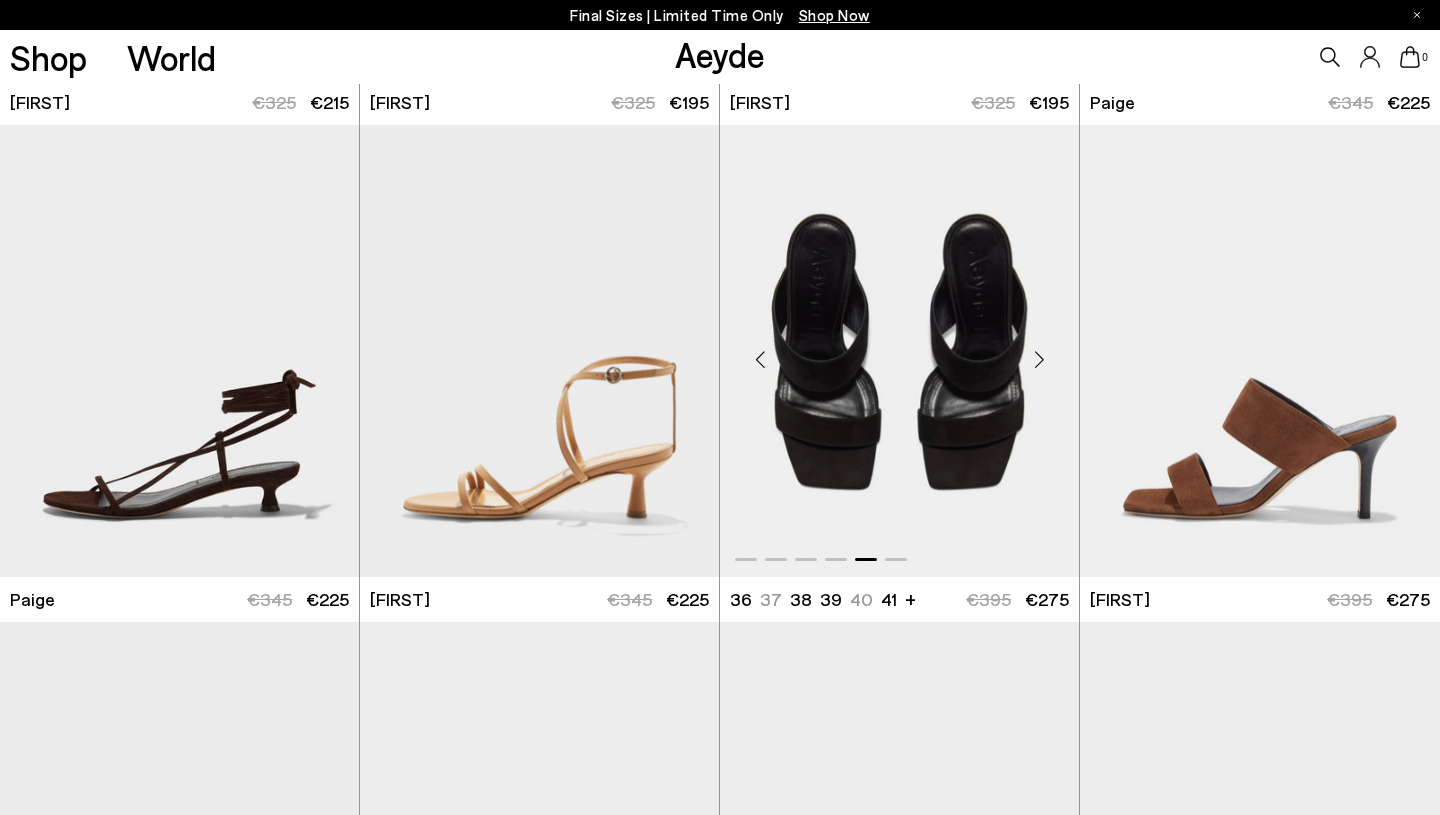 click at bounding box center (1039, 359) 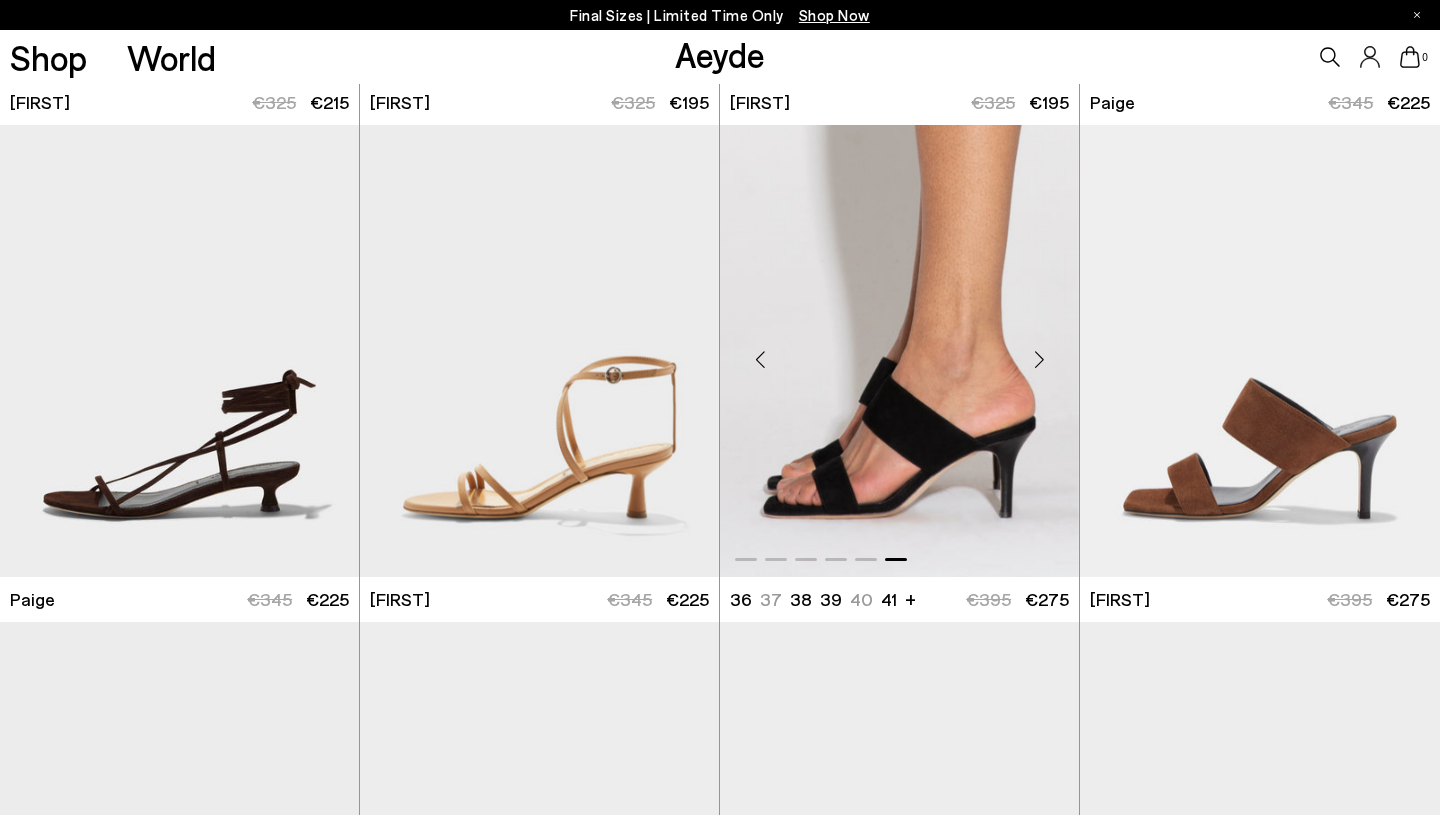 click at bounding box center (1039, 359) 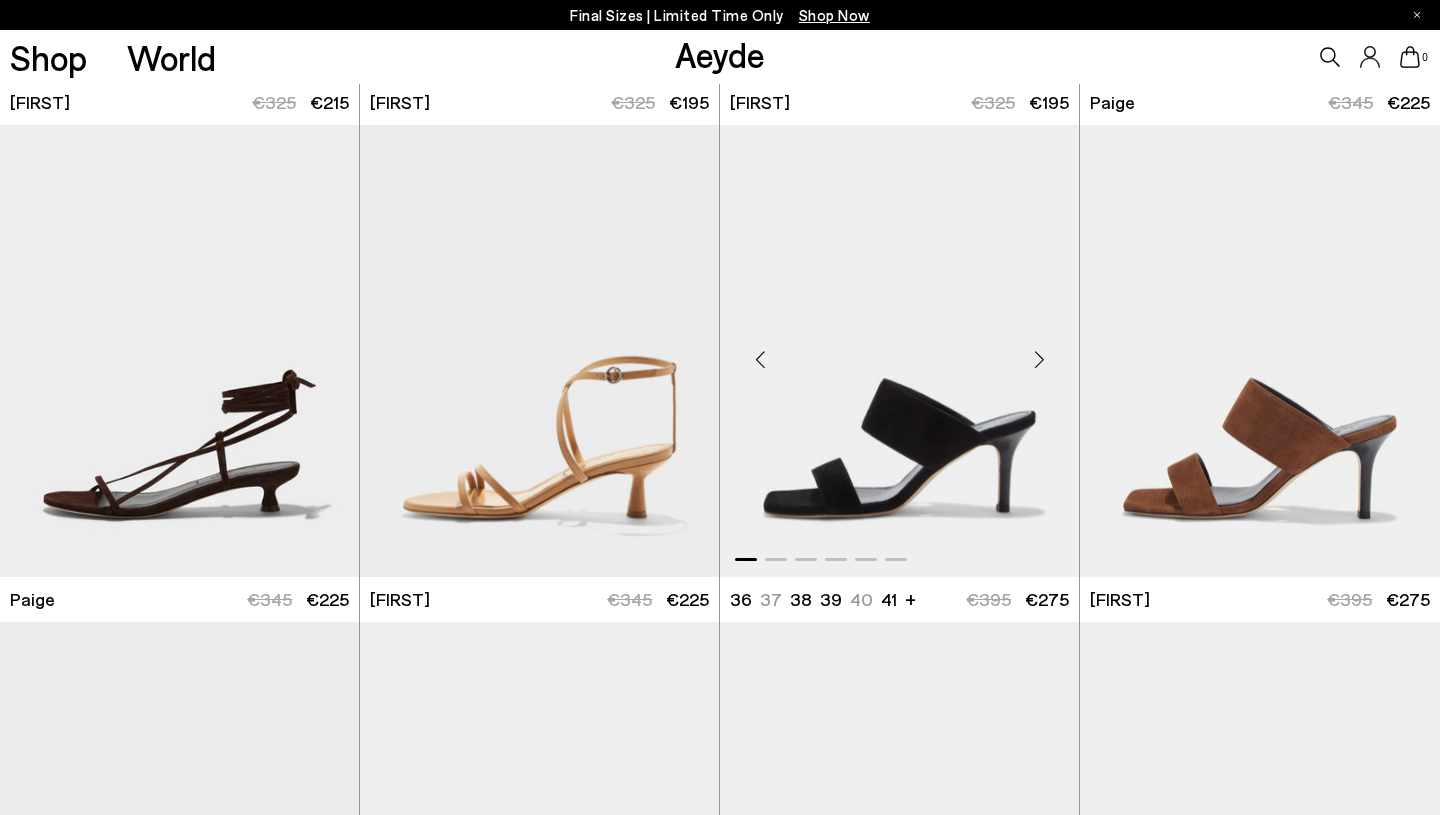 click at bounding box center [1039, 359] 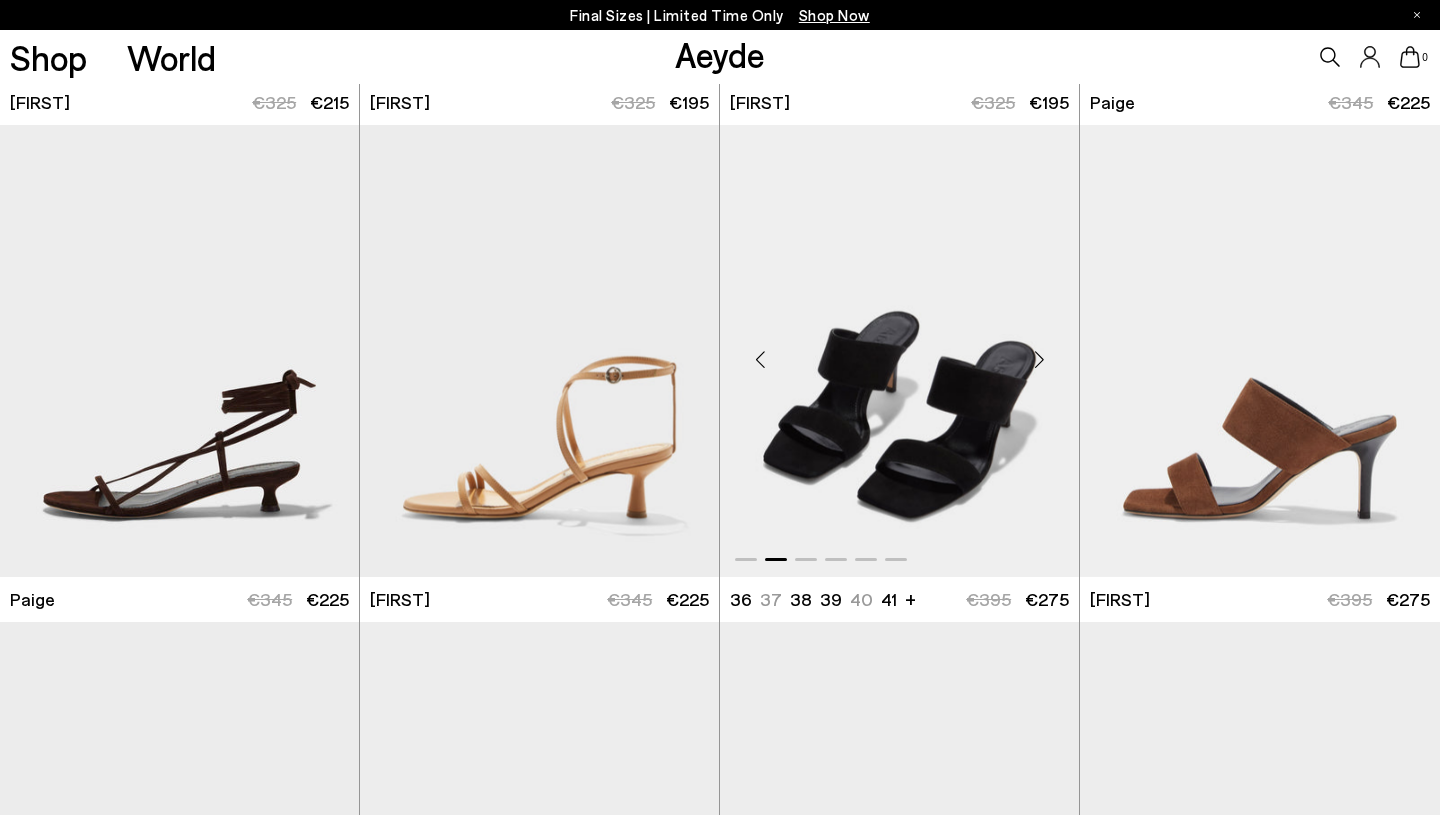 click at bounding box center [1039, 359] 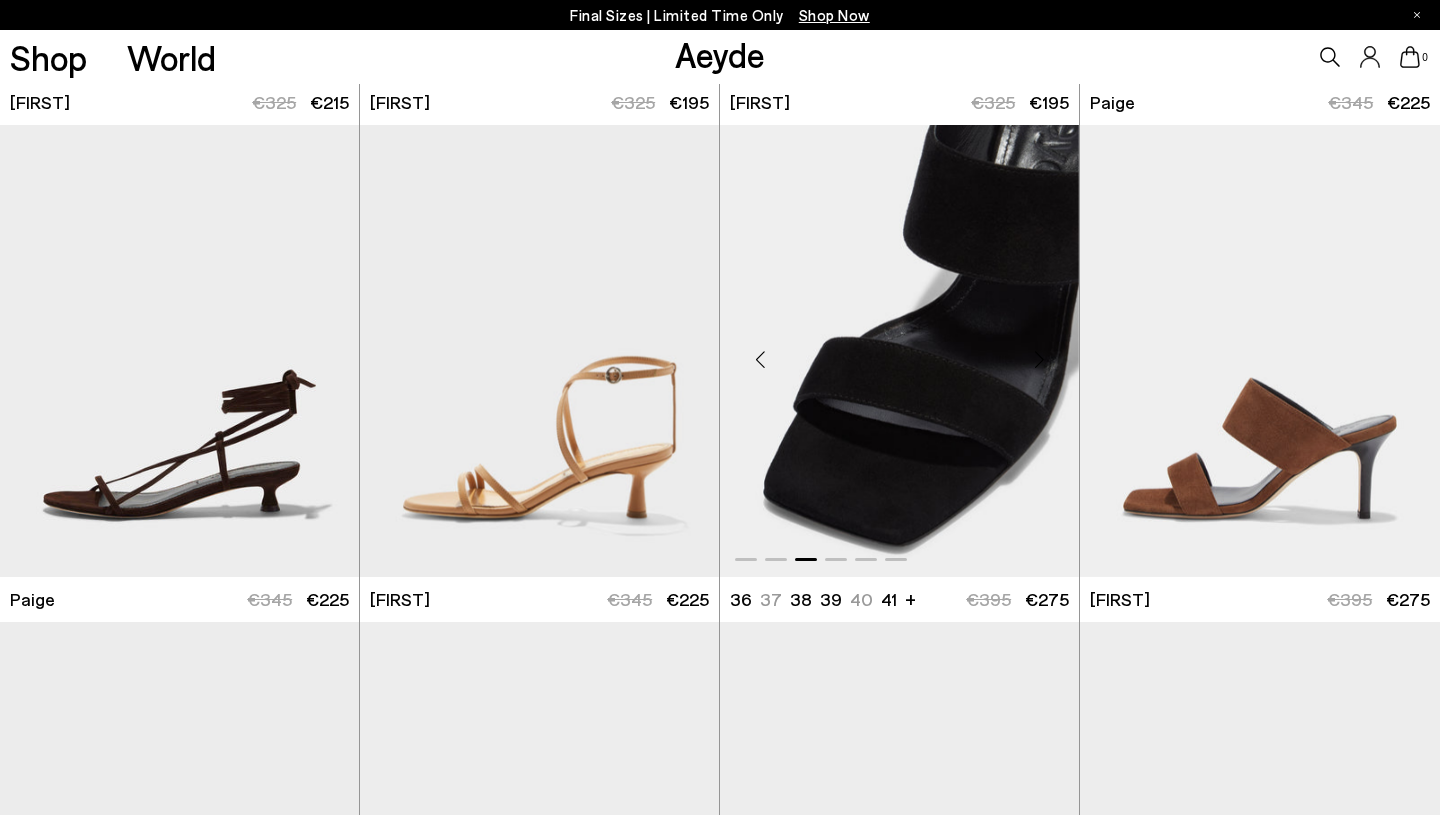 click at bounding box center [1039, 359] 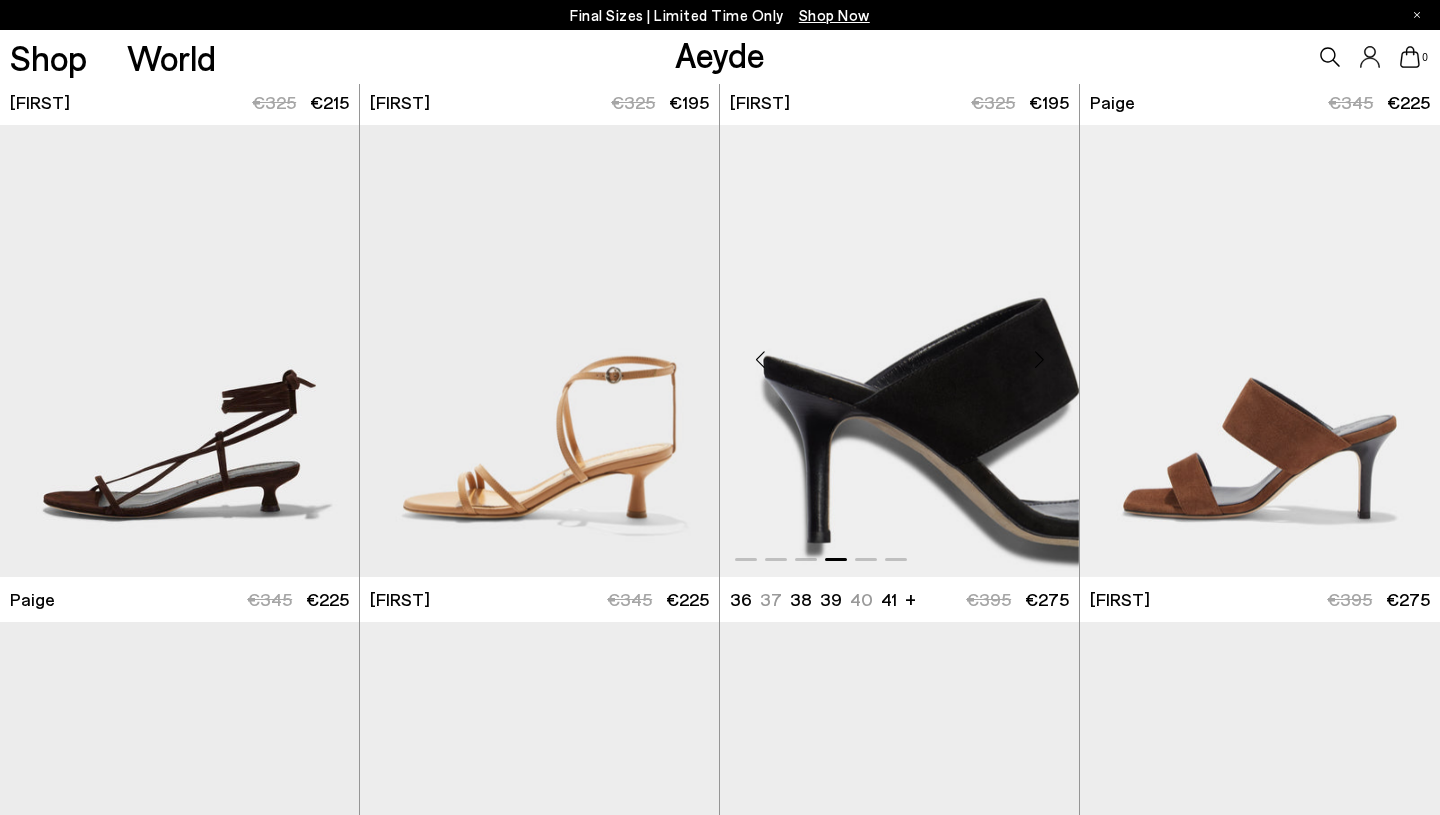 click at bounding box center (1039, 359) 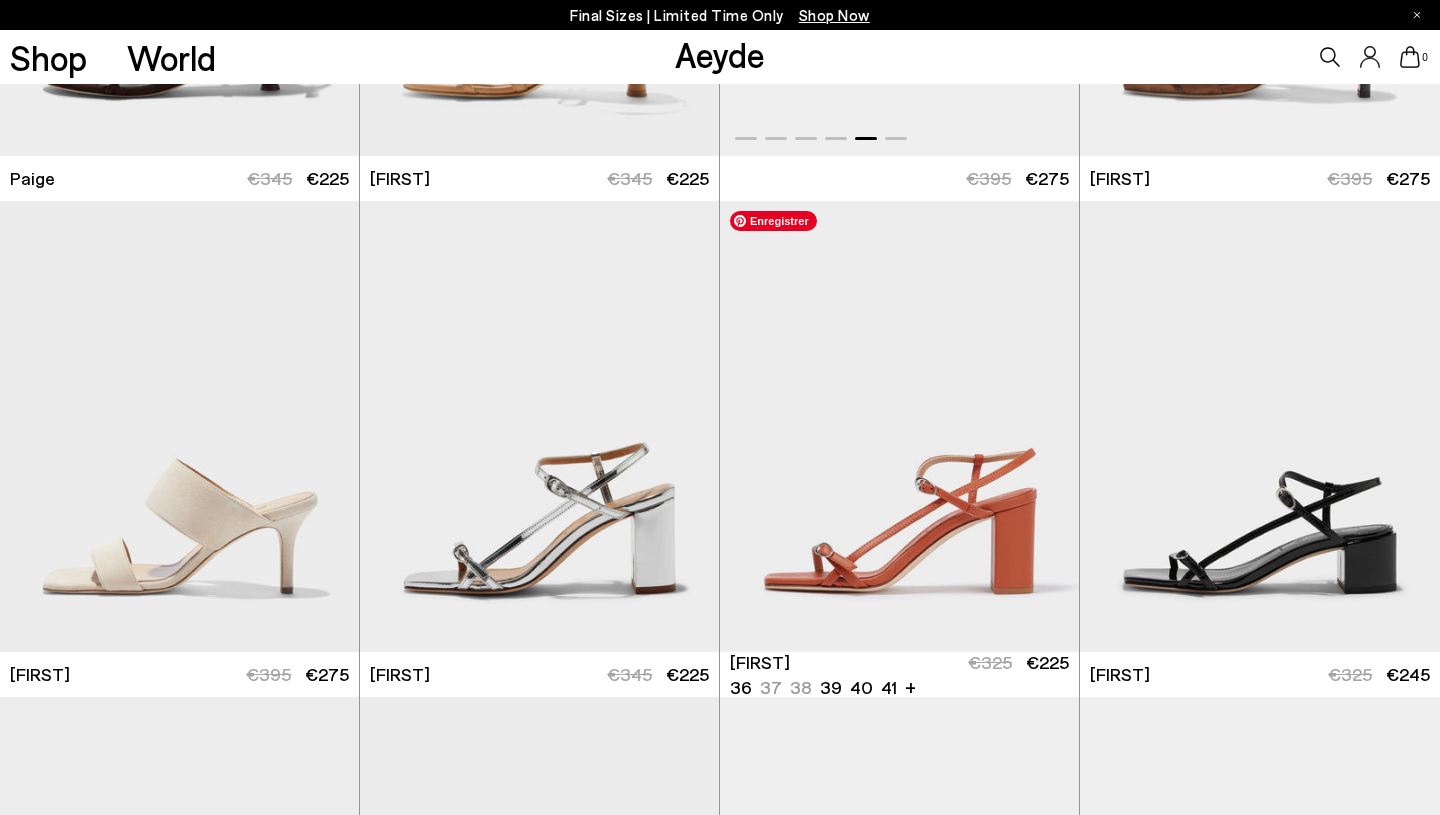 scroll, scrollTop: 3886, scrollLeft: 0, axis: vertical 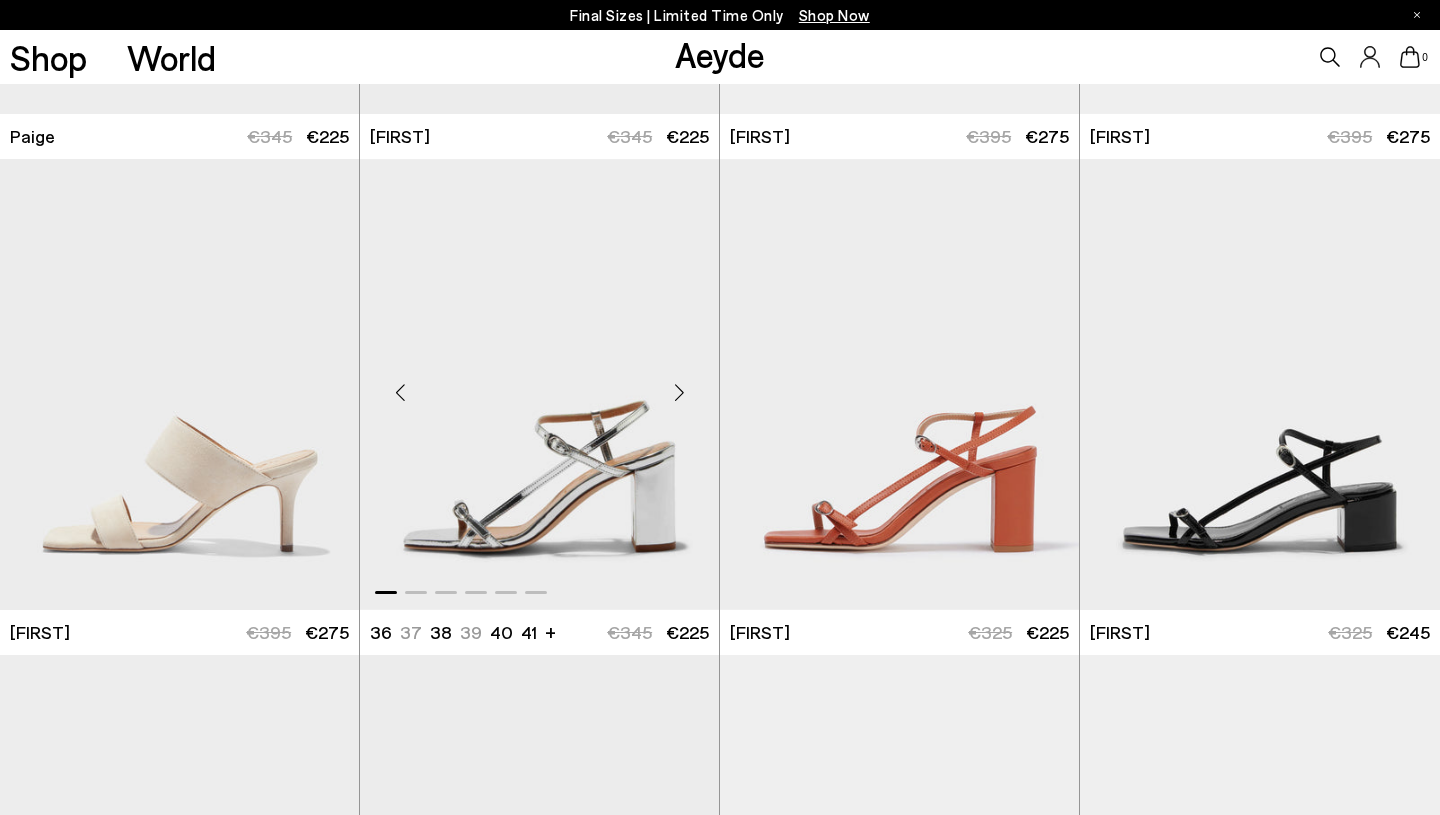 click at bounding box center [679, 393] 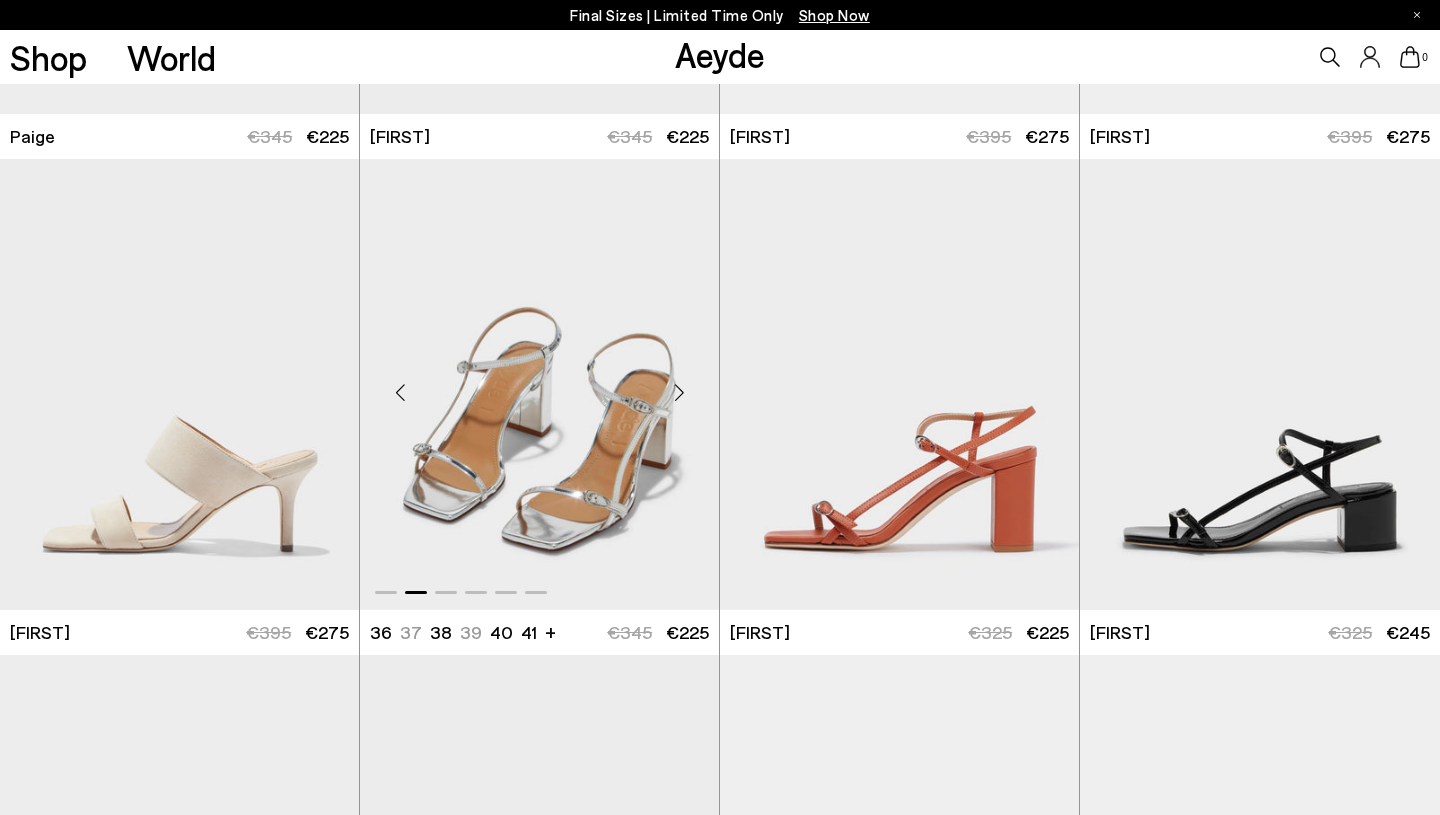 click at bounding box center [679, 393] 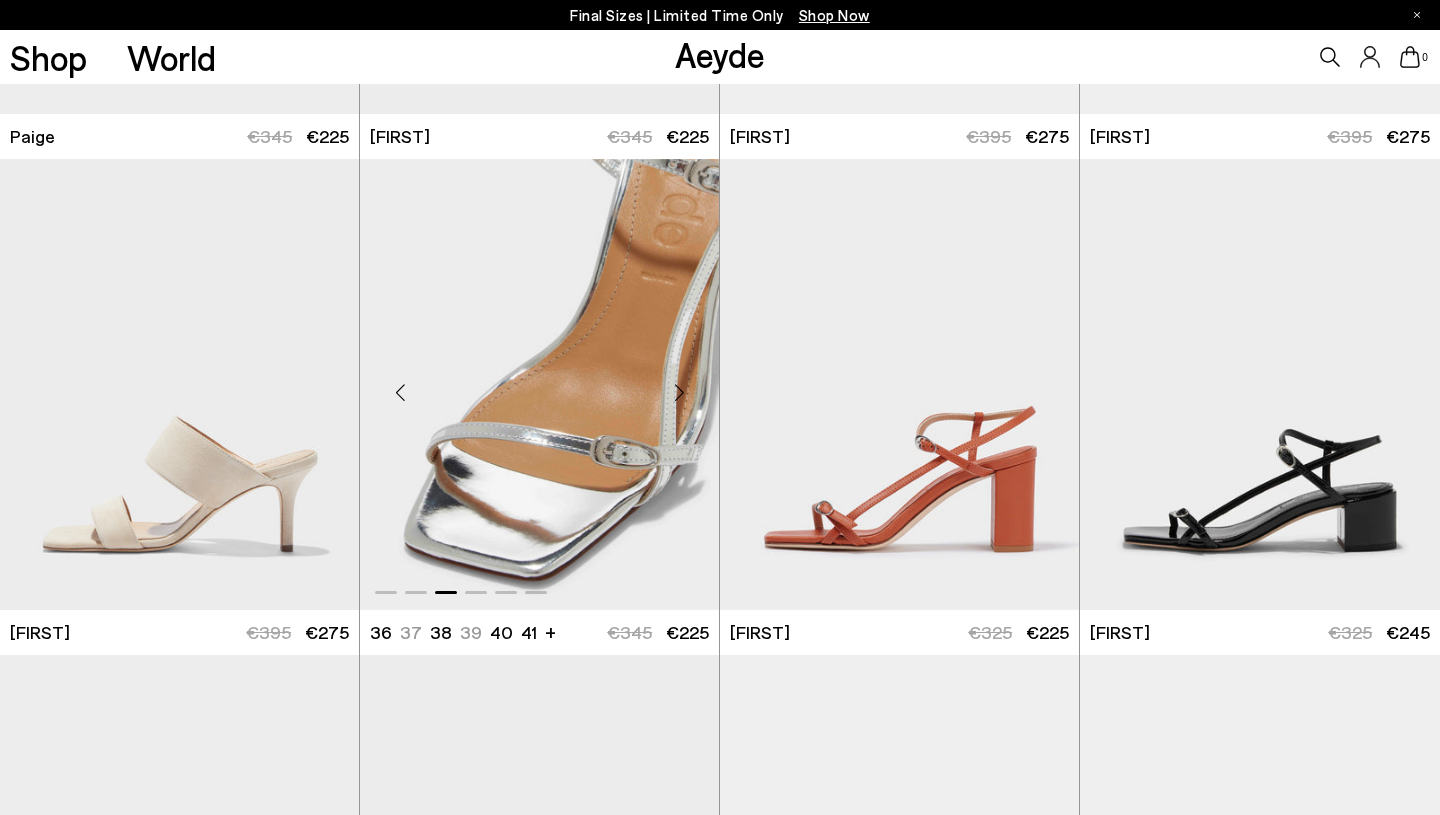 click at bounding box center [679, 393] 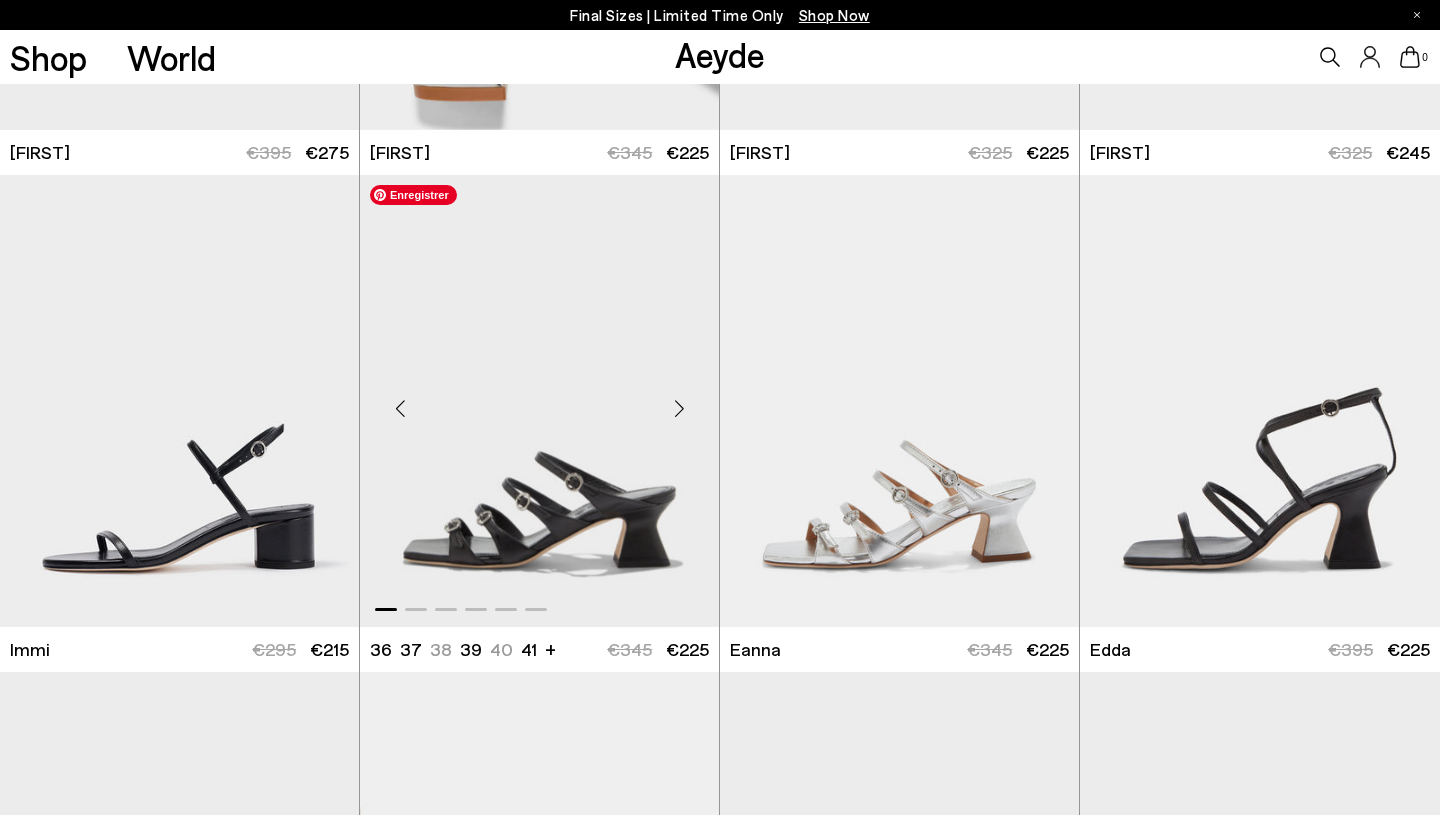 scroll, scrollTop: 4390, scrollLeft: 0, axis: vertical 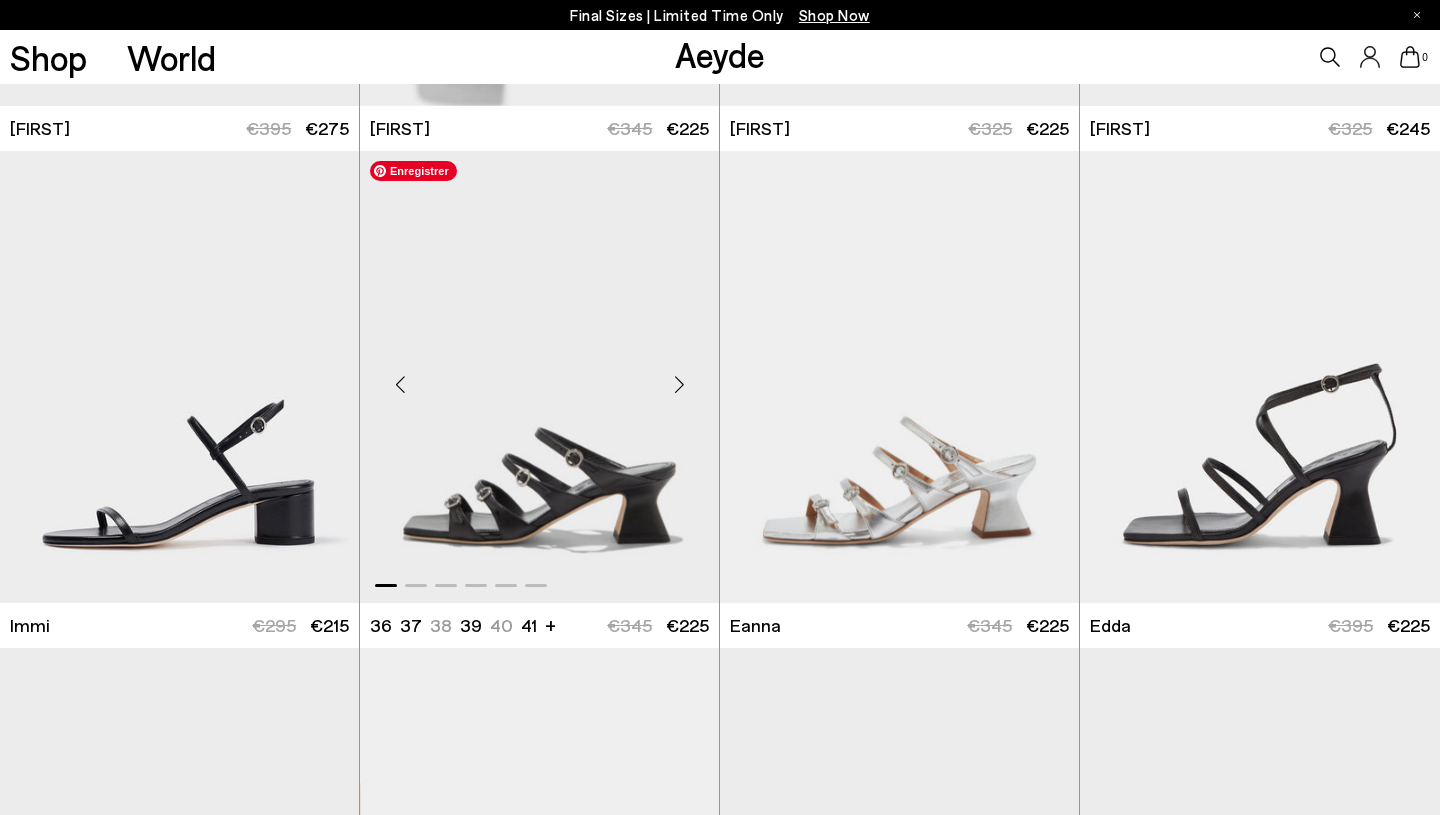 click at bounding box center (679, 385) 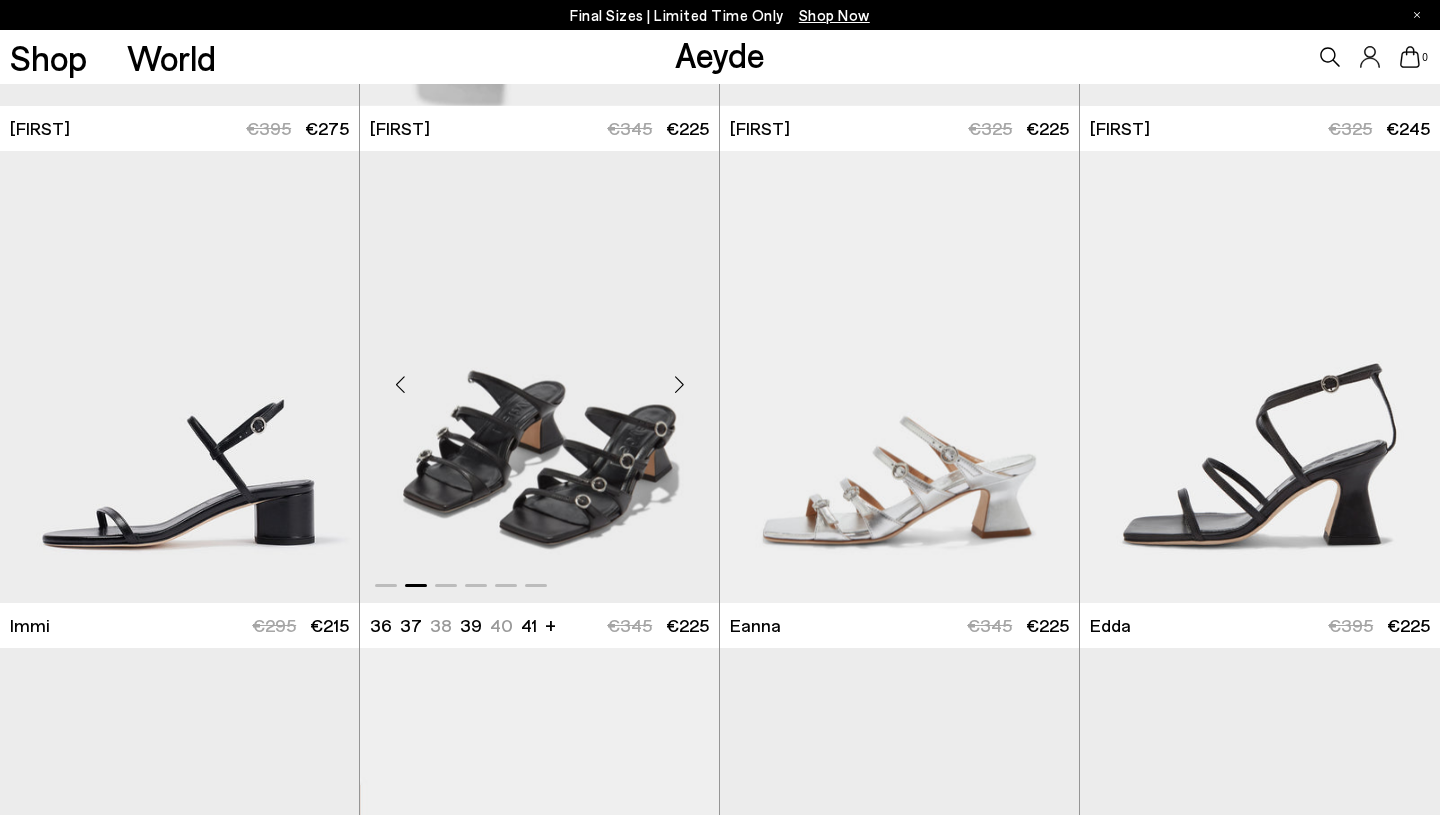 click at bounding box center (679, 385) 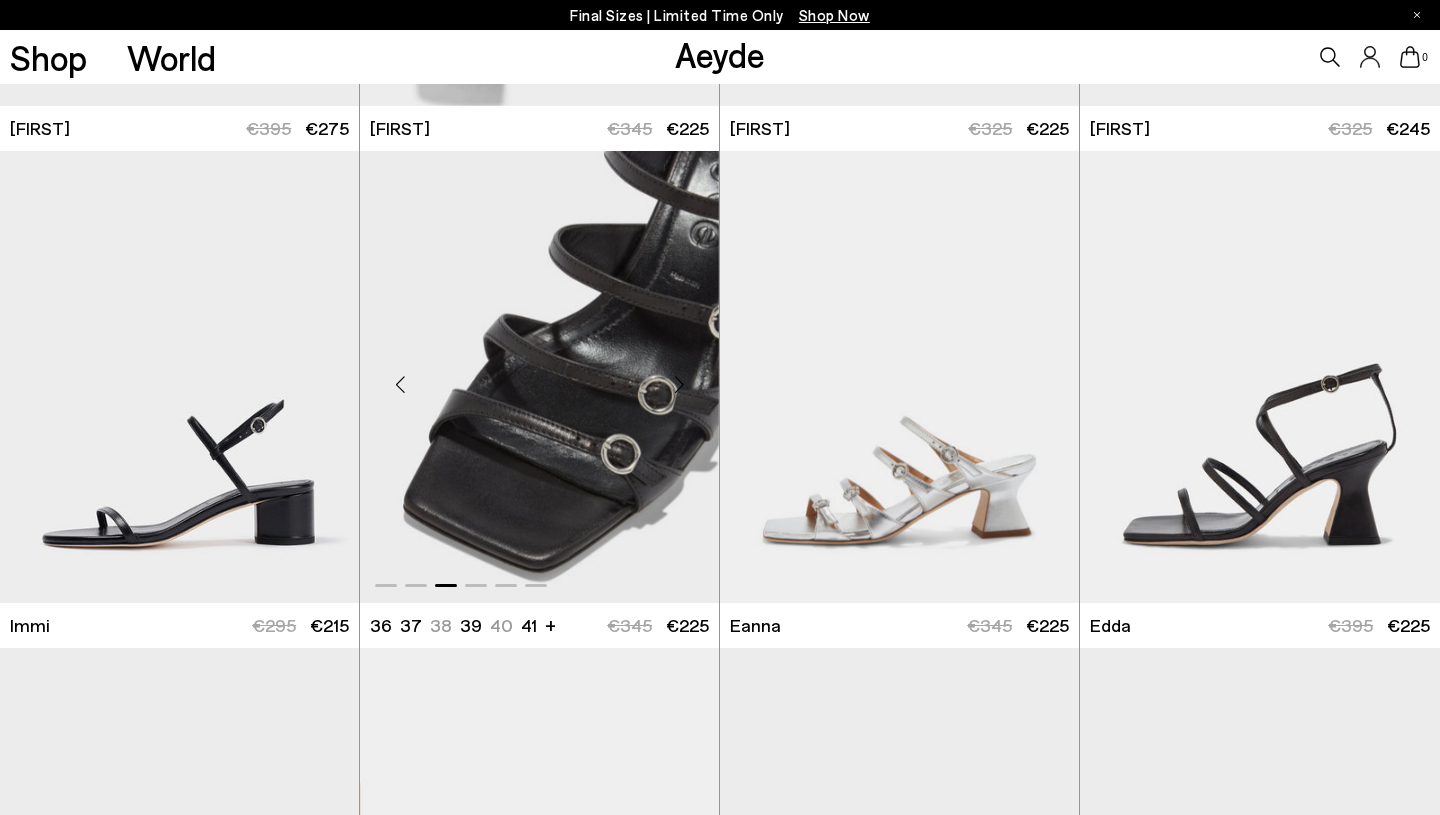 click at bounding box center (679, 385) 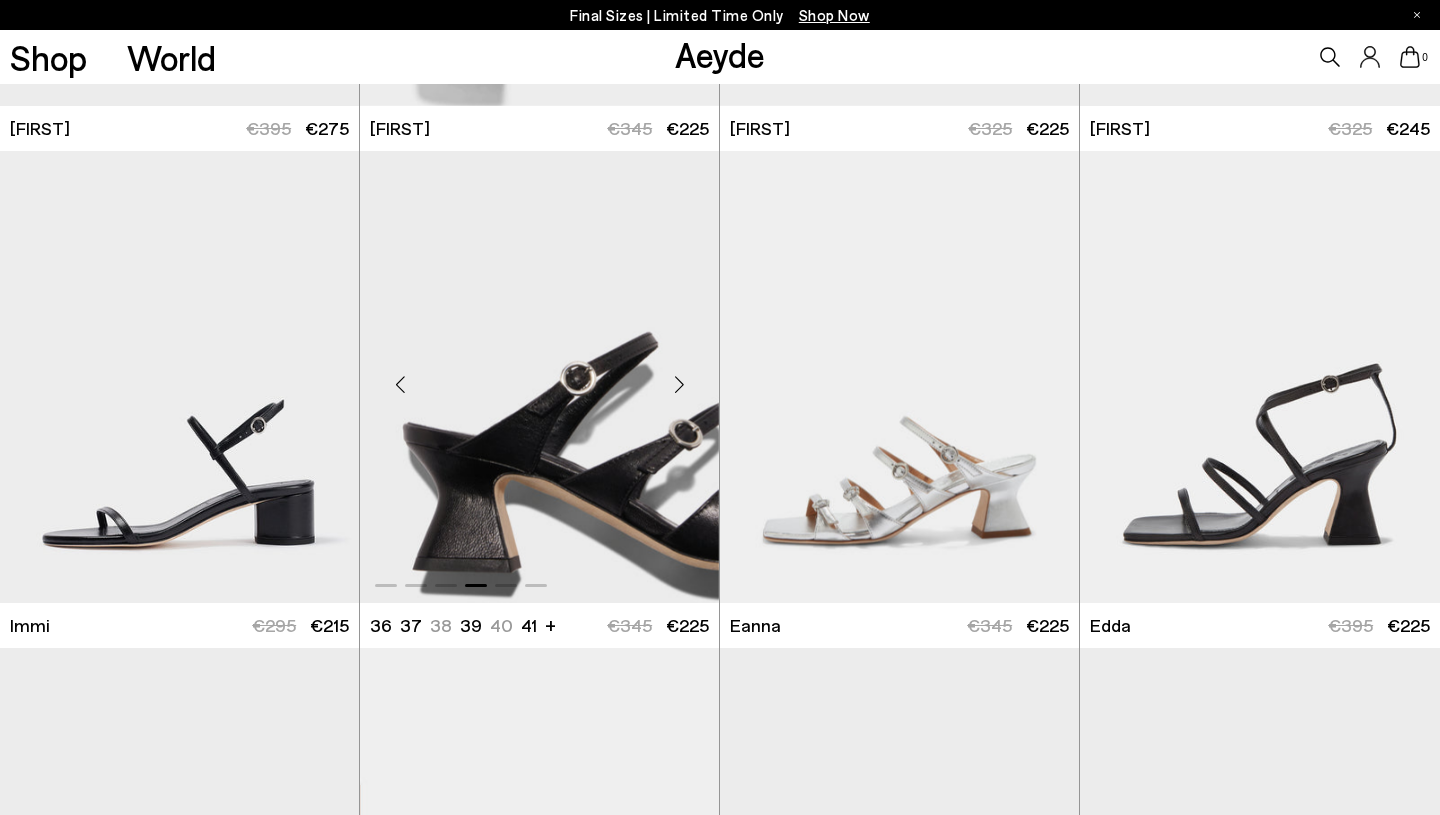 click at bounding box center (679, 385) 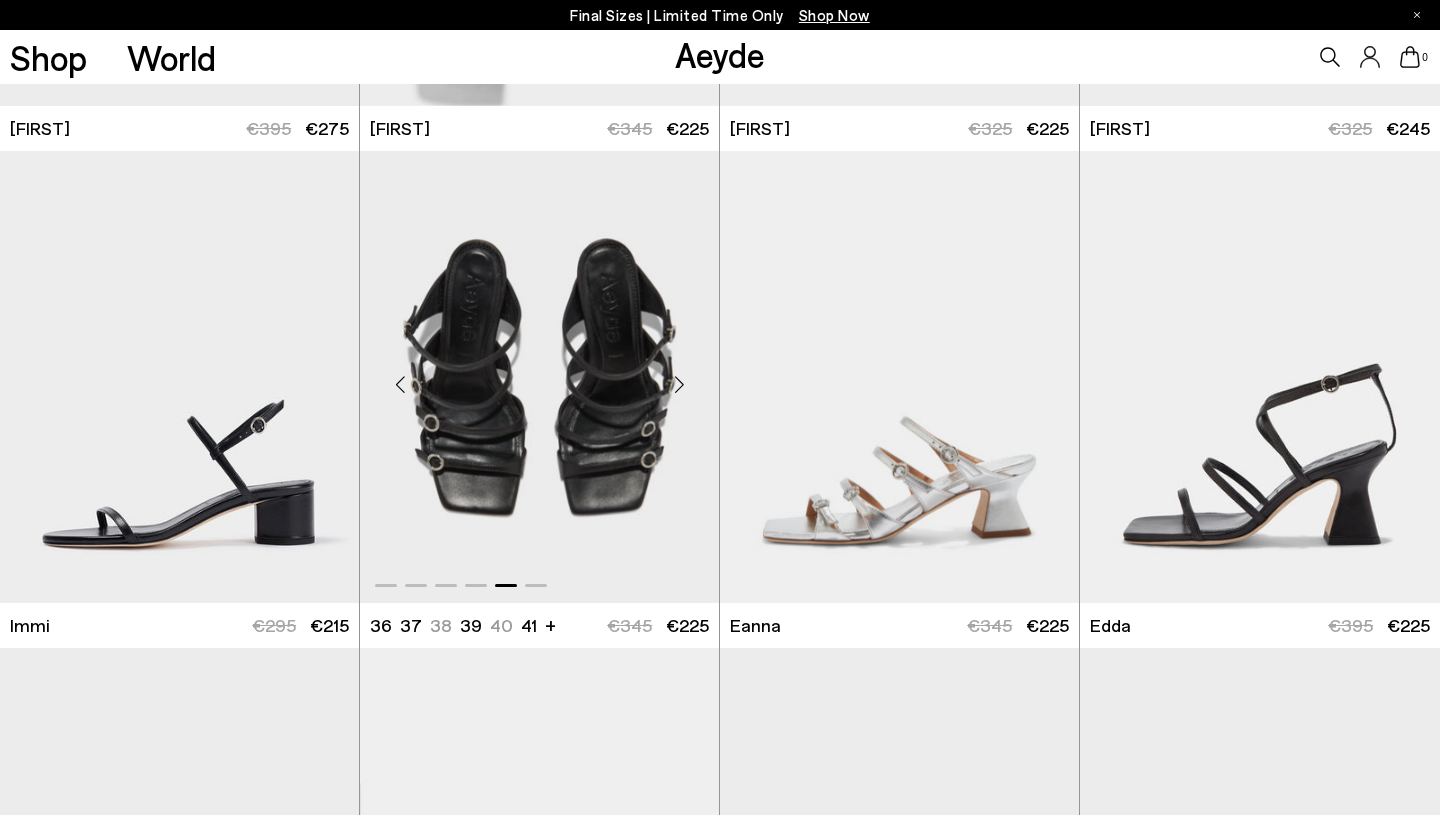 click at bounding box center (679, 385) 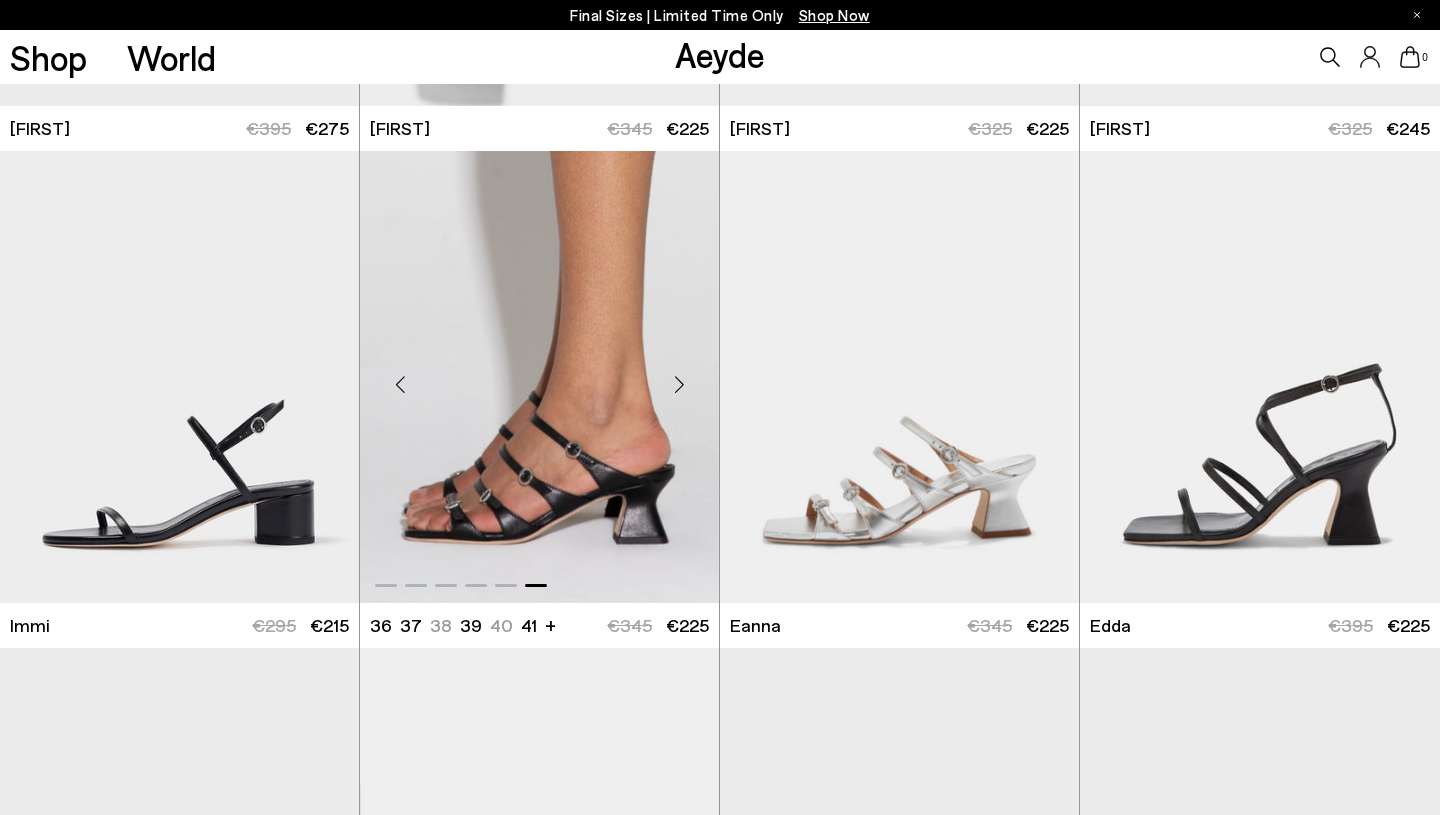 click at bounding box center [679, 385] 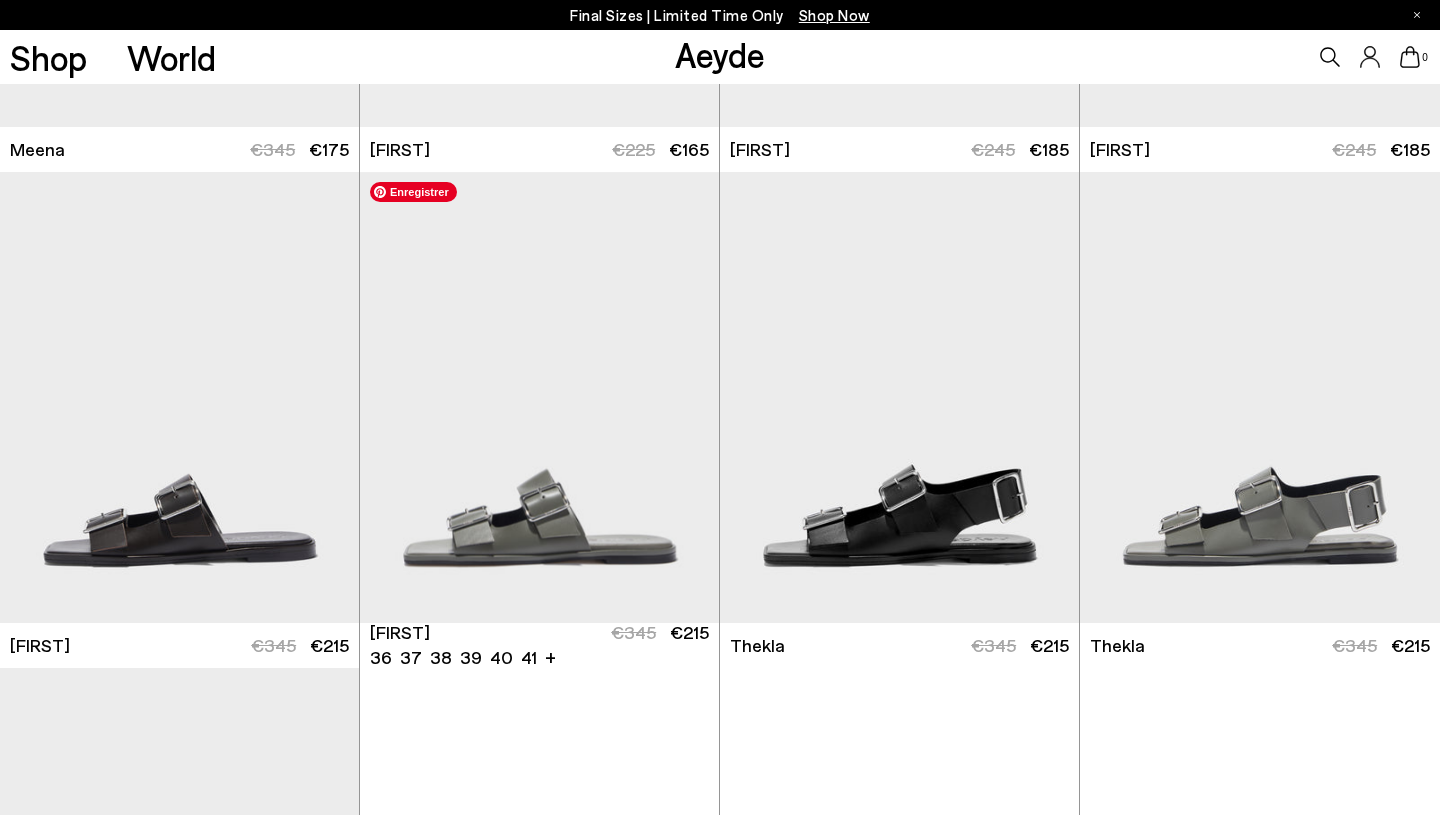 scroll, scrollTop: 7351, scrollLeft: 0, axis: vertical 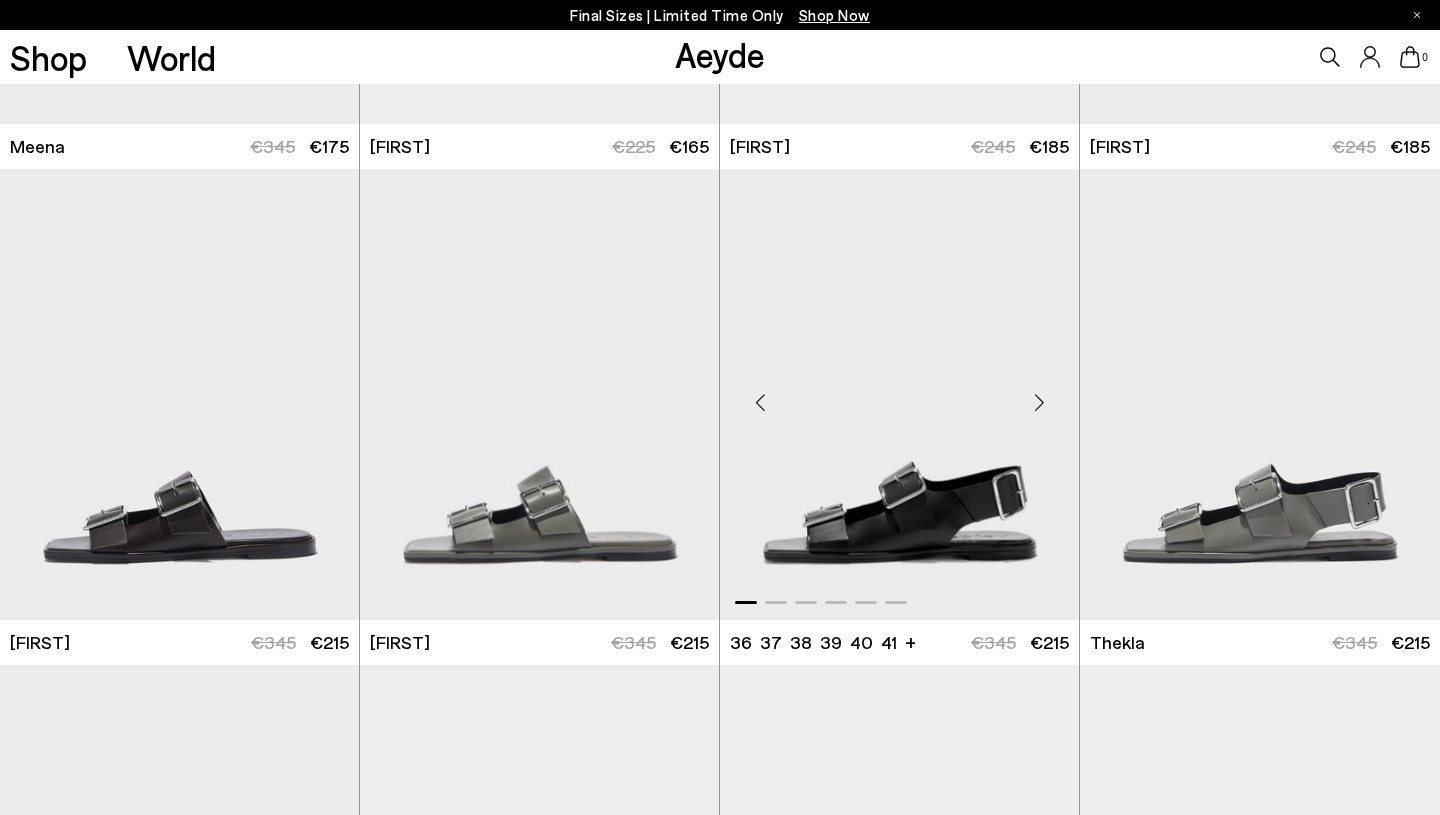 click at bounding box center [1039, 402] 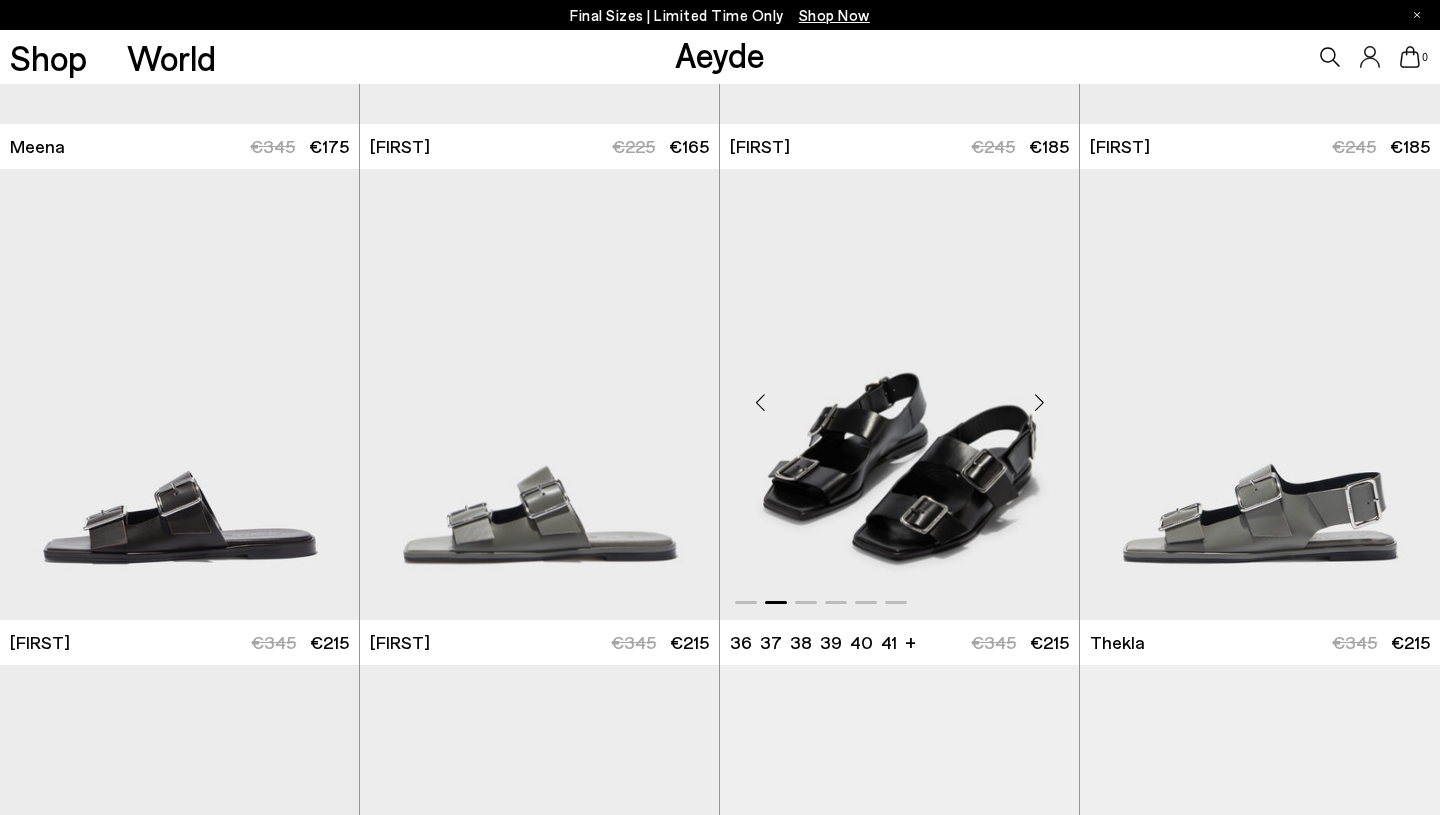 click at bounding box center (1039, 402) 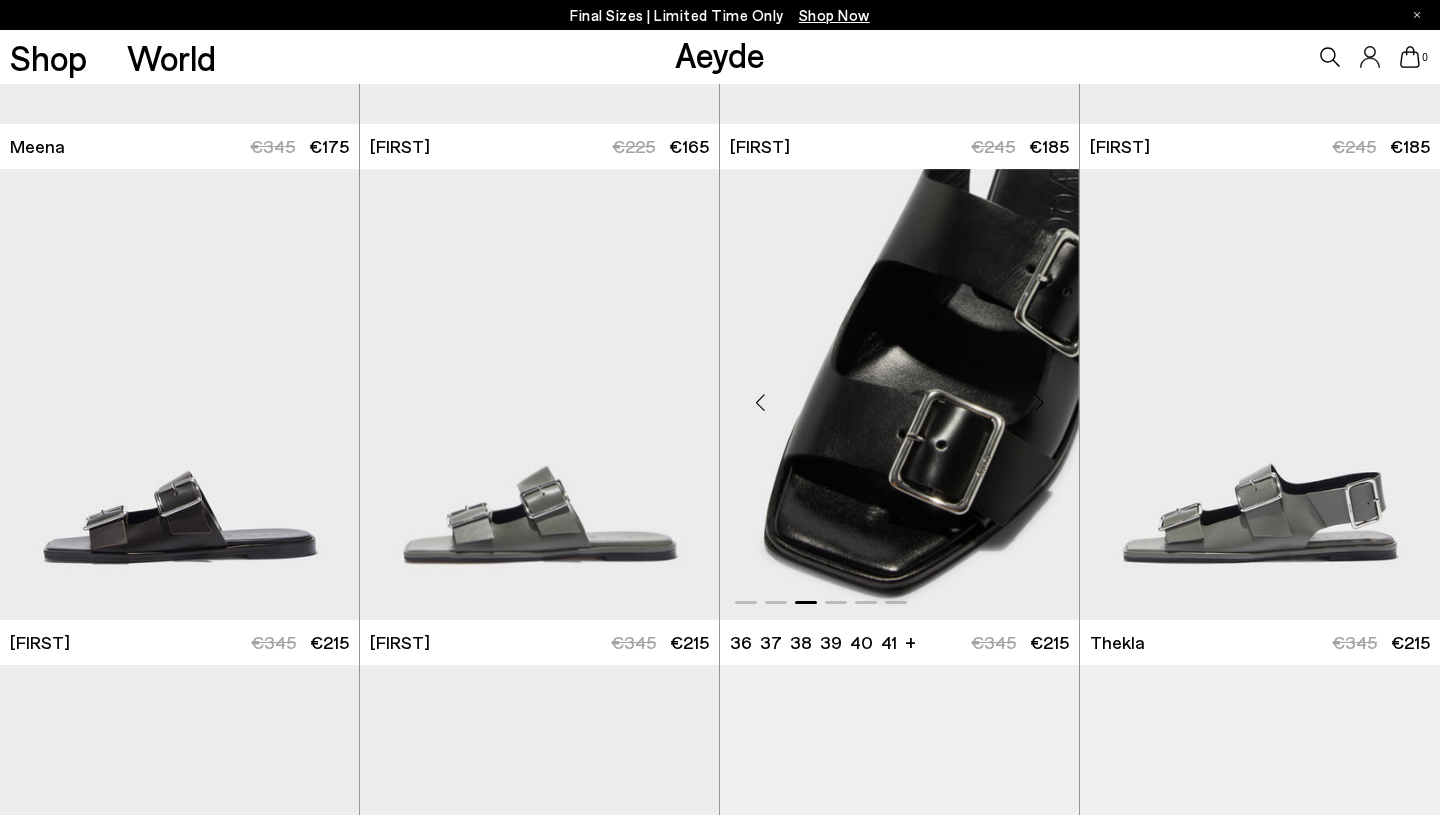 click at bounding box center [1039, 402] 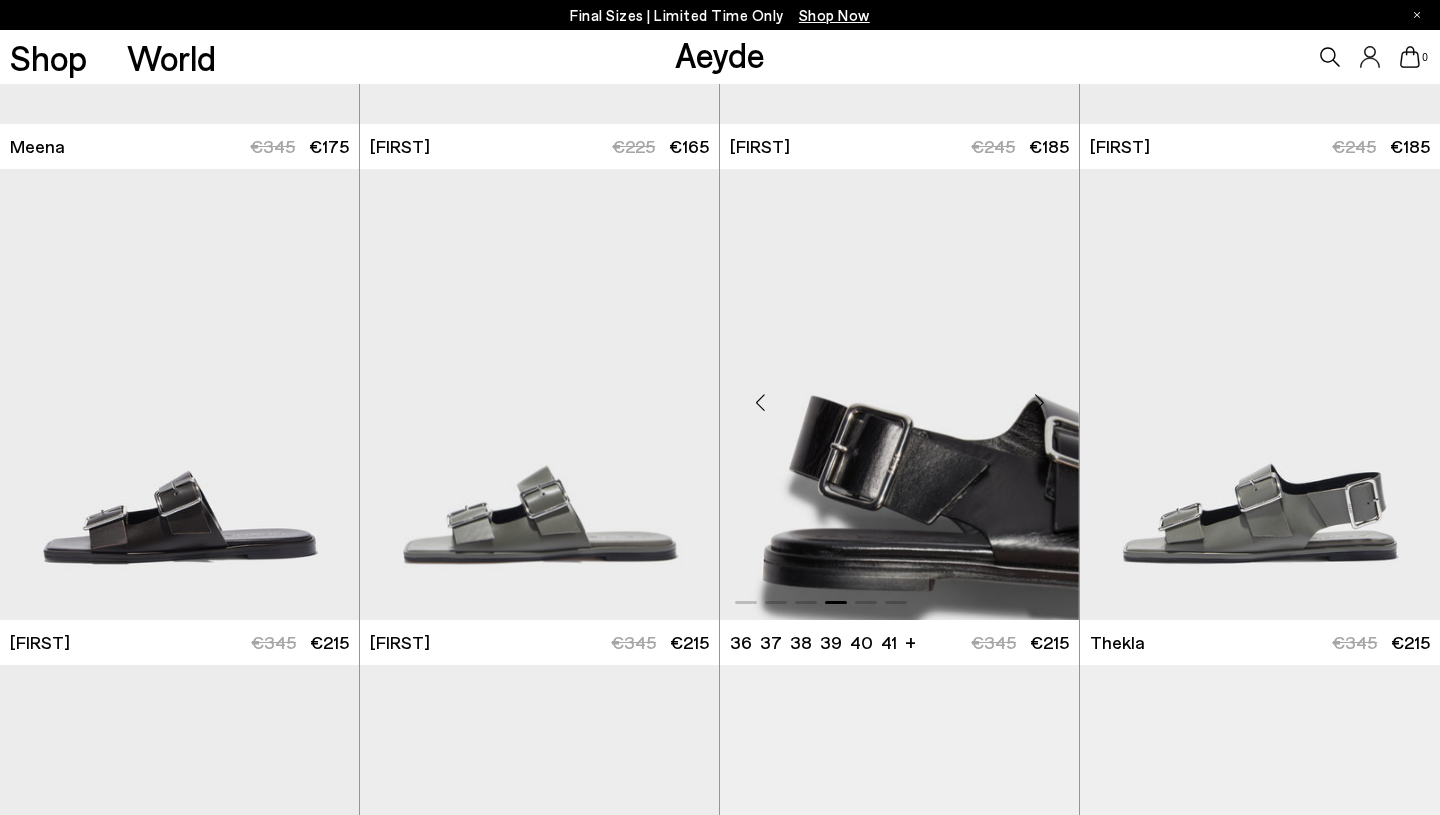 click at bounding box center (1039, 402) 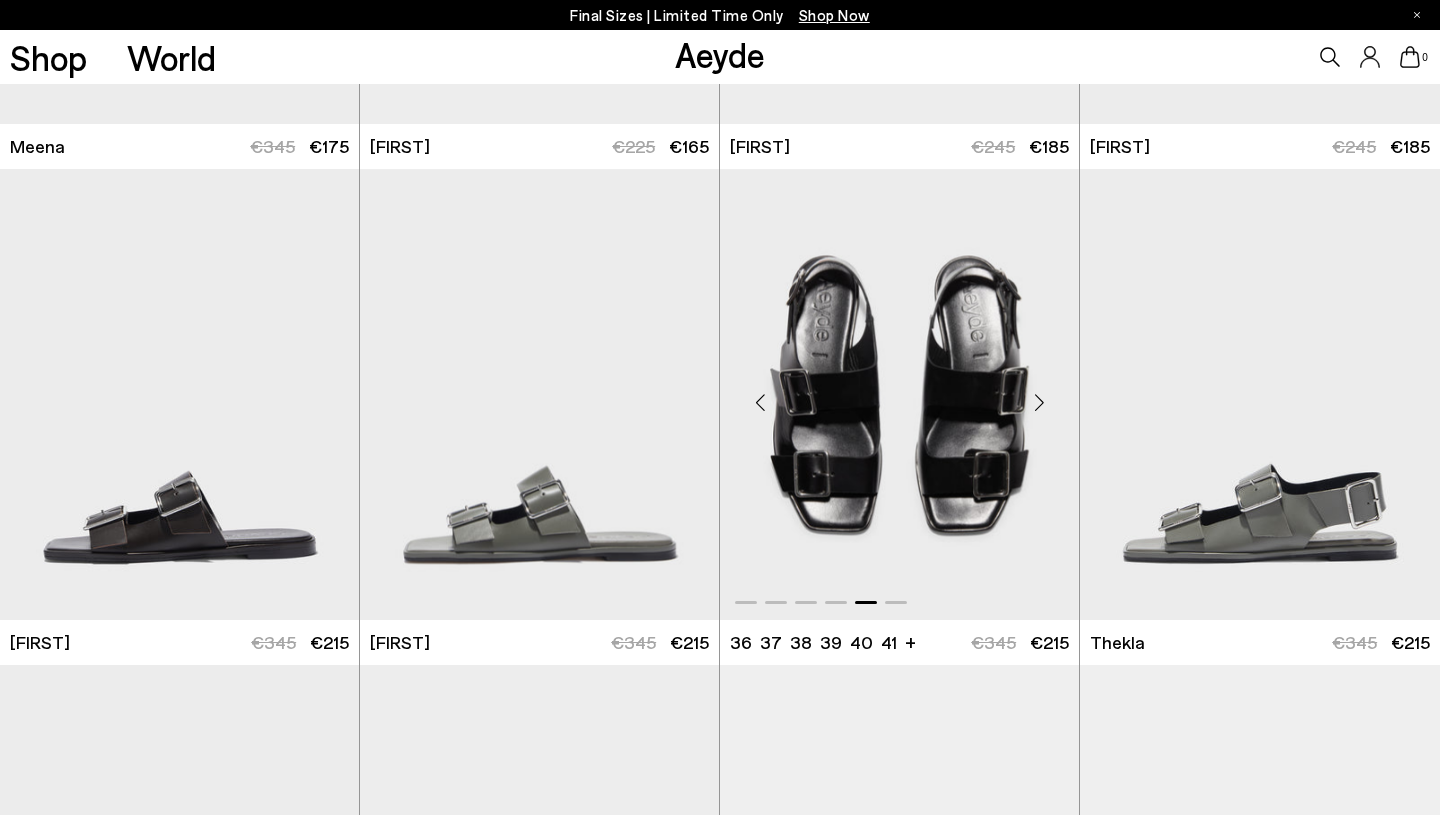 click at bounding box center [1039, 402] 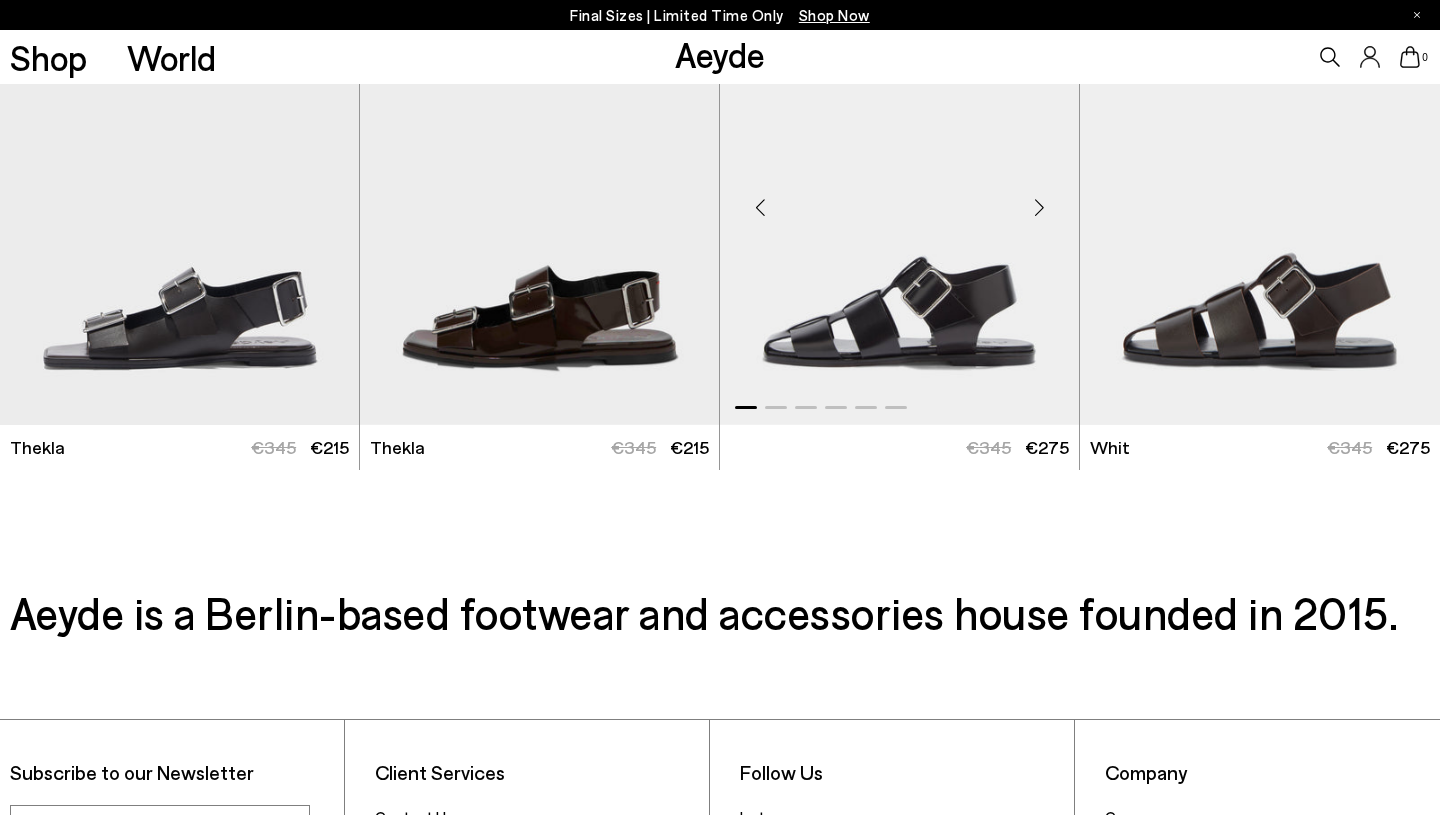 scroll, scrollTop: 8037, scrollLeft: 0, axis: vertical 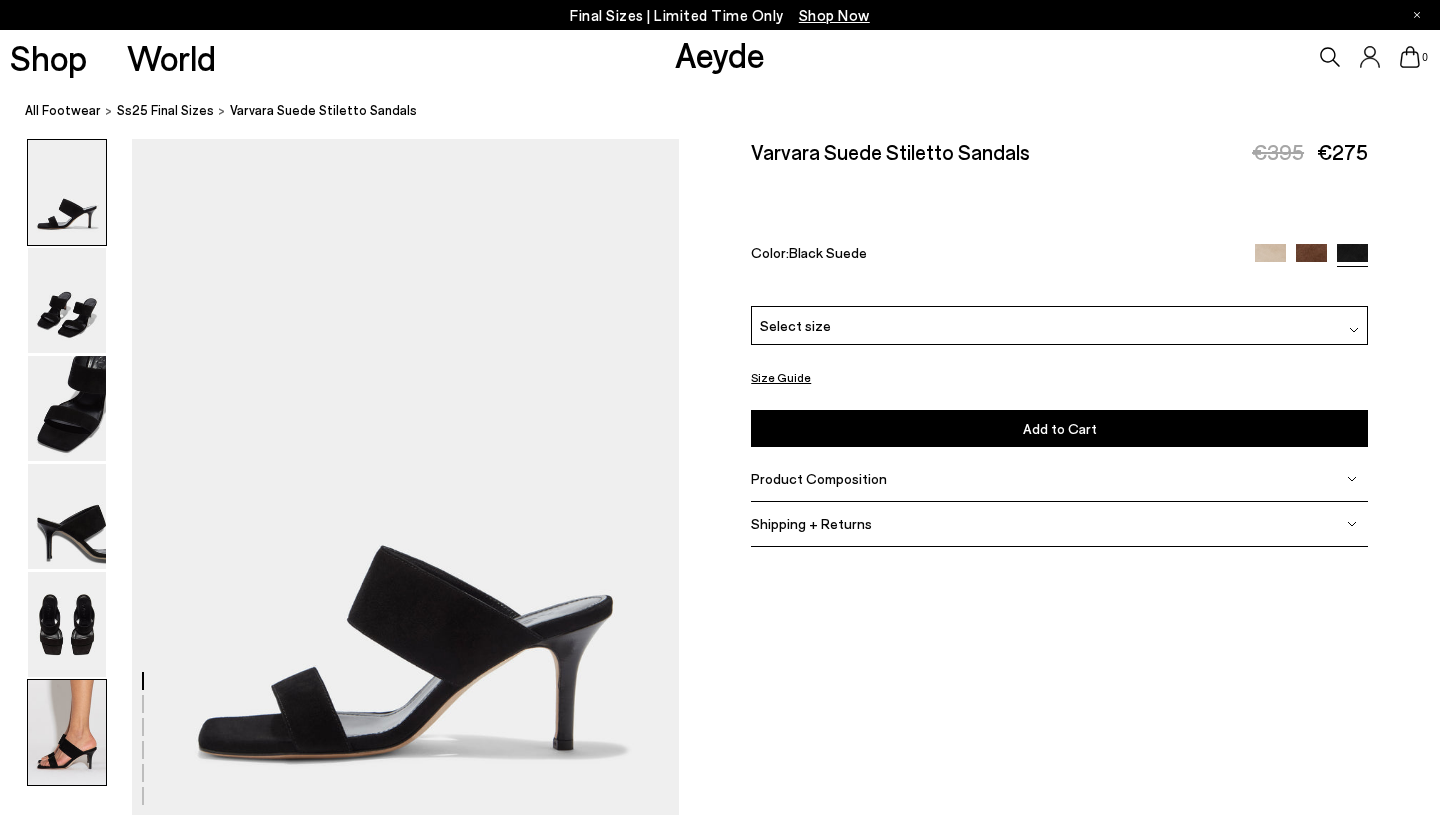 click at bounding box center (67, 732) 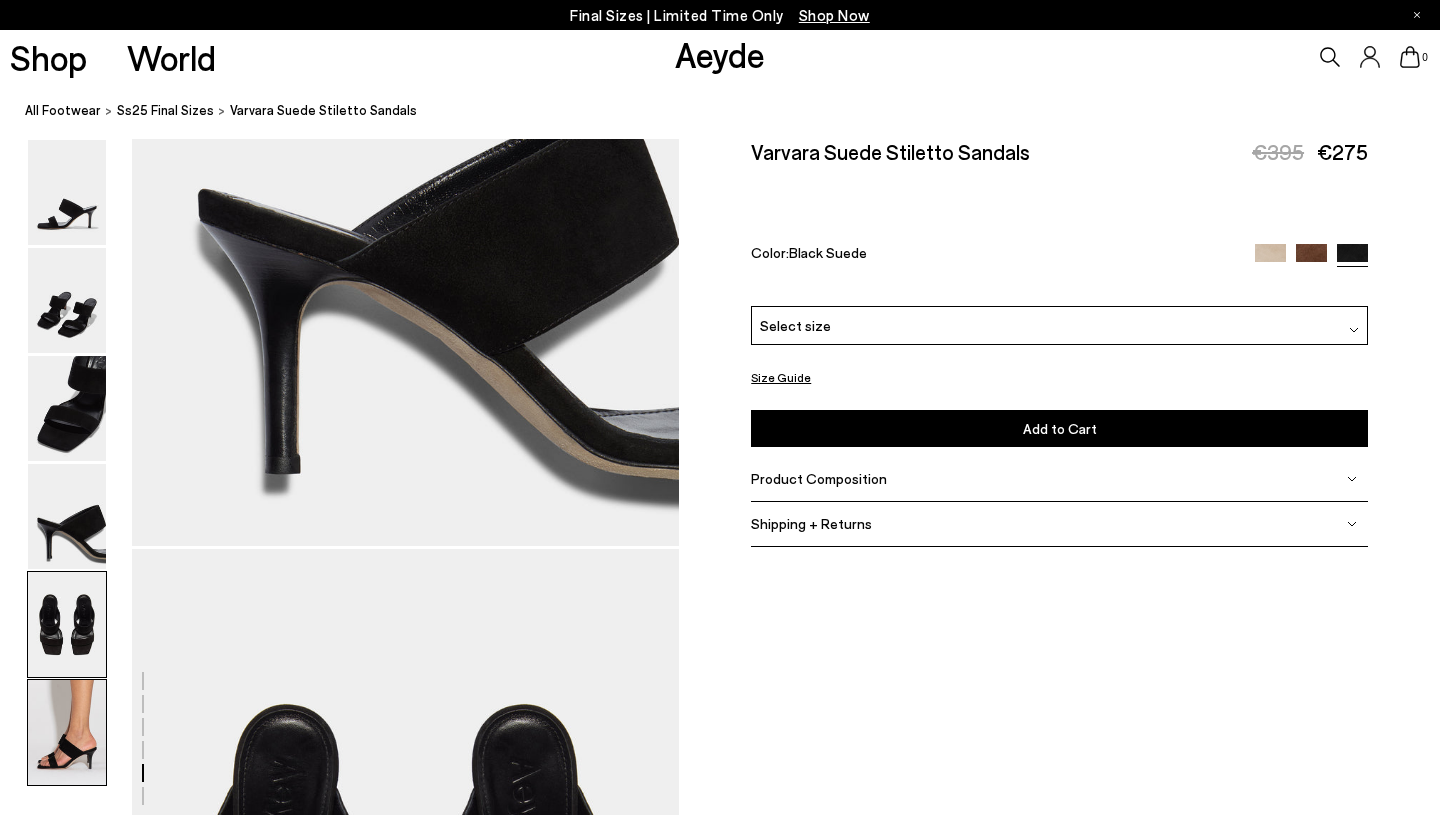 scroll, scrollTop: 3802, scrollLeft: 0, axis: vertical 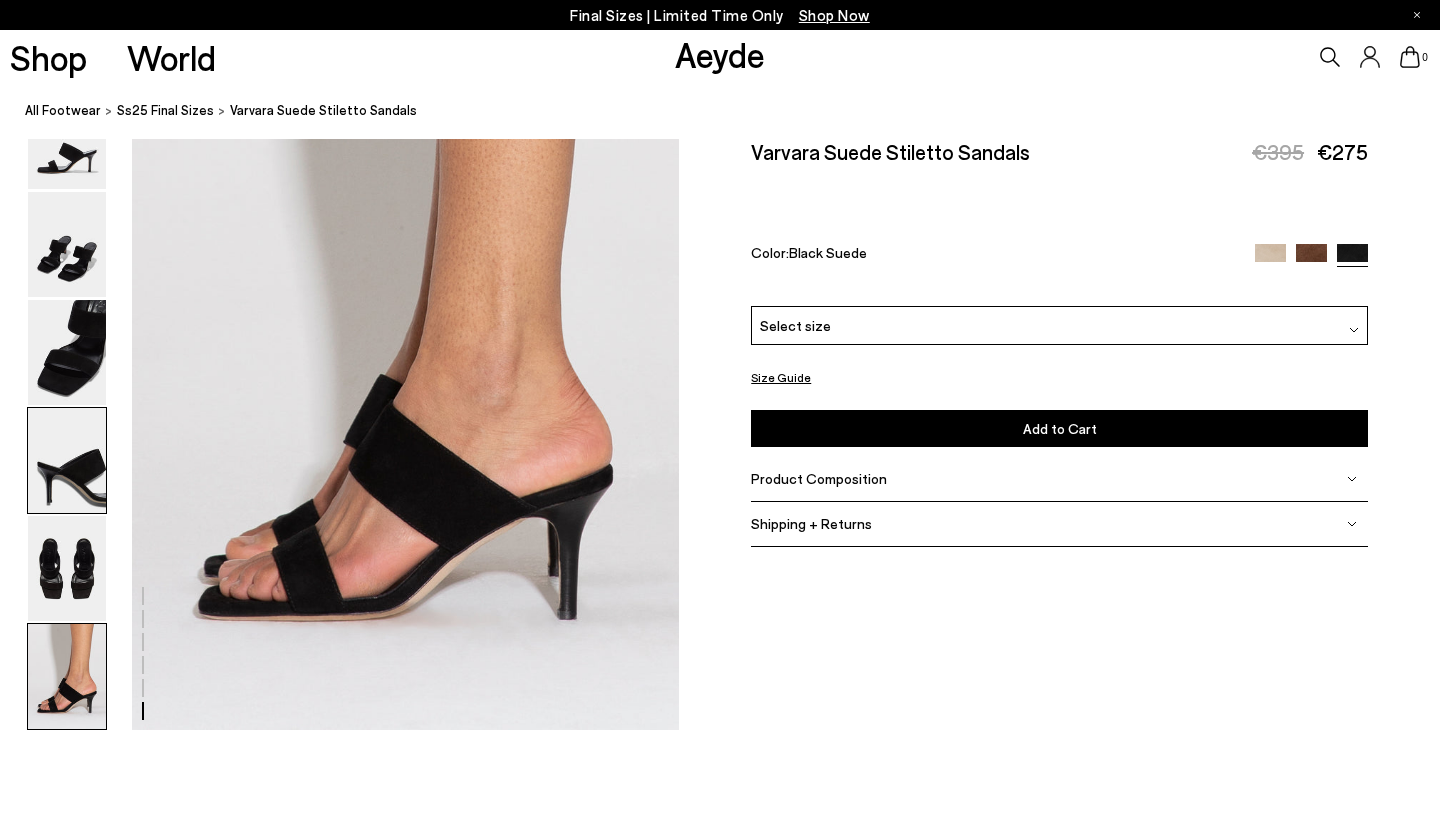 click at bounding box center [67, 460] 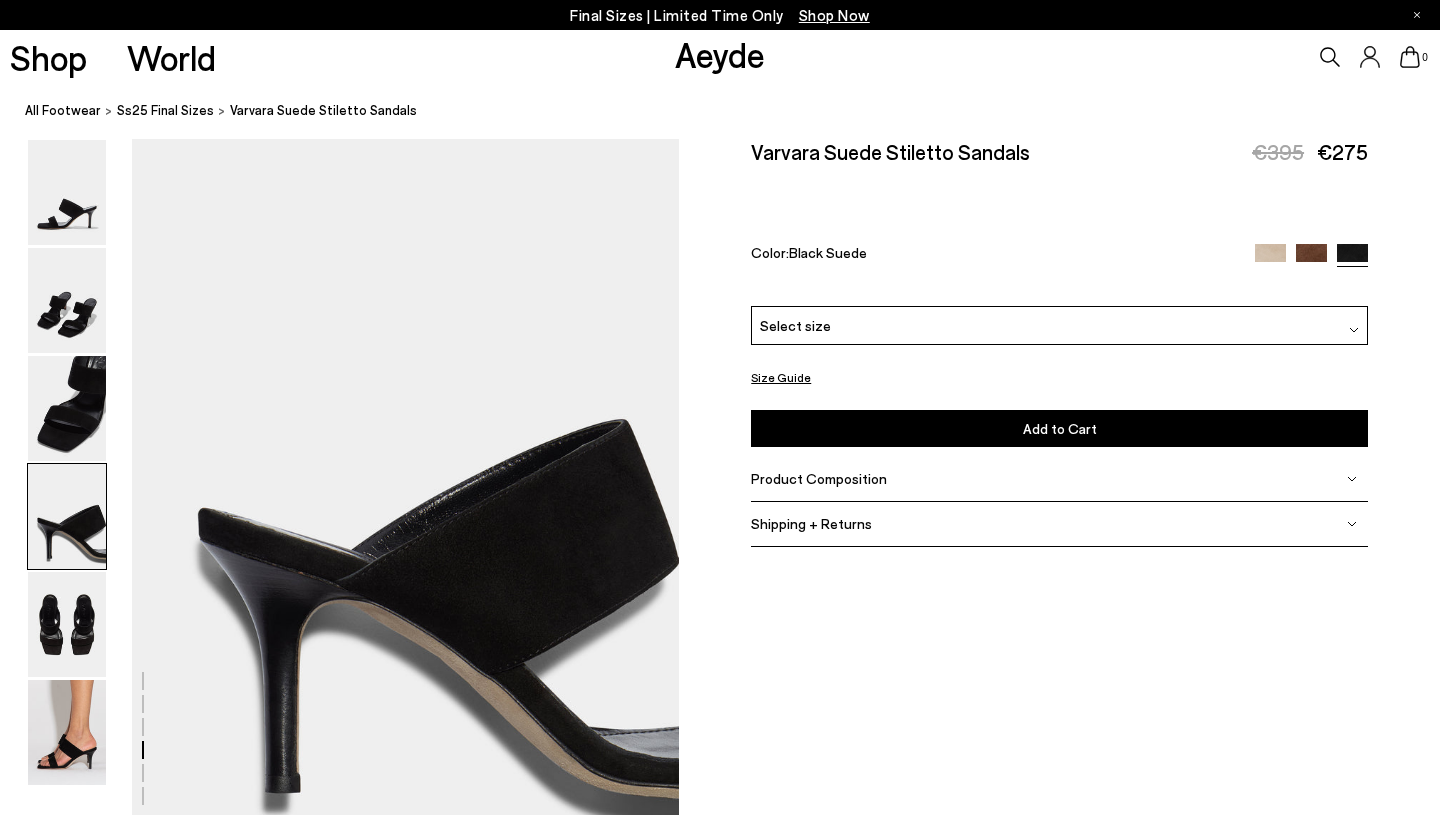 scroll, scrollTop: 2200, scrollLeft: 0, axis: vertical 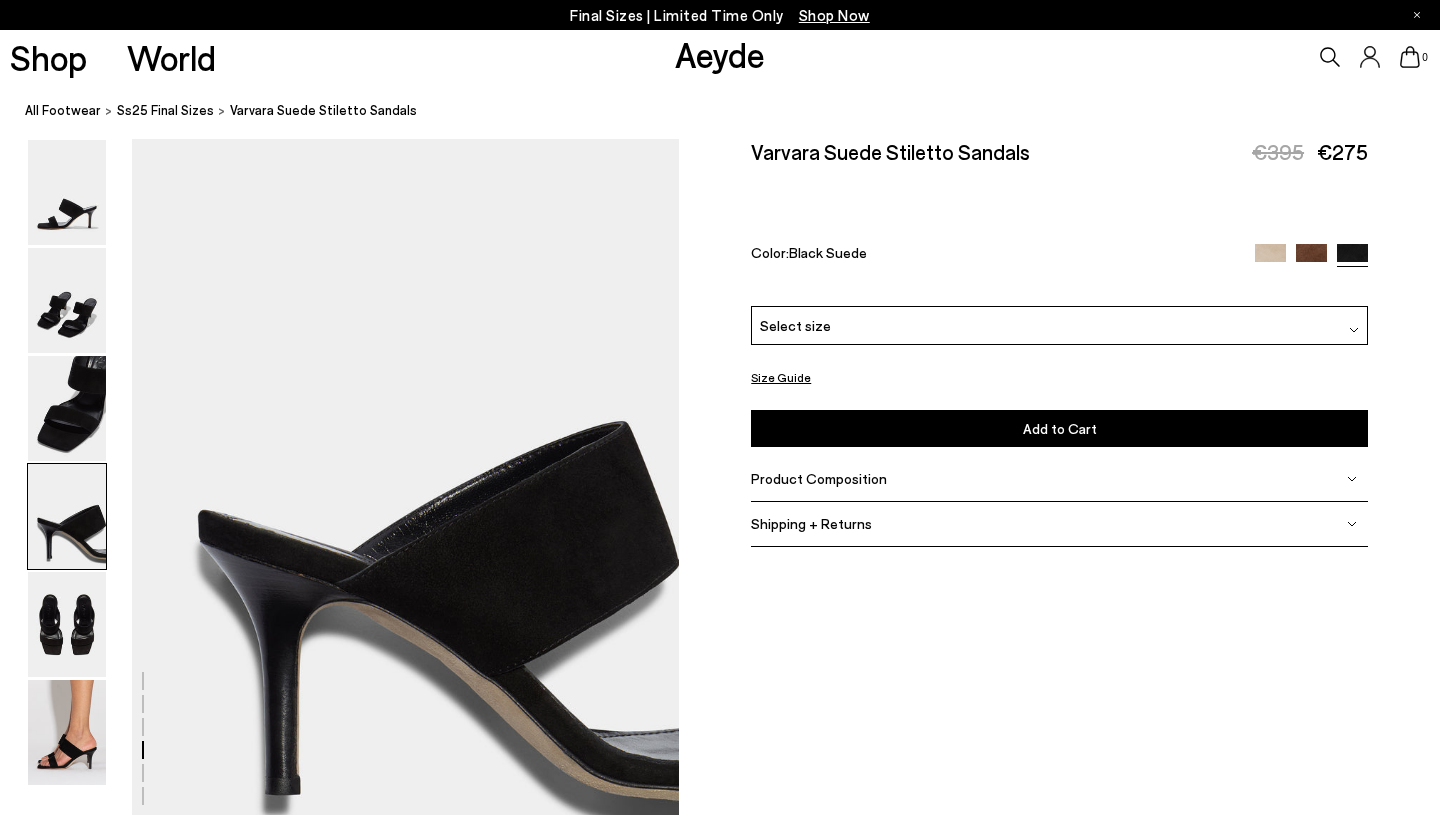 click at bounding box center (339, 135) 